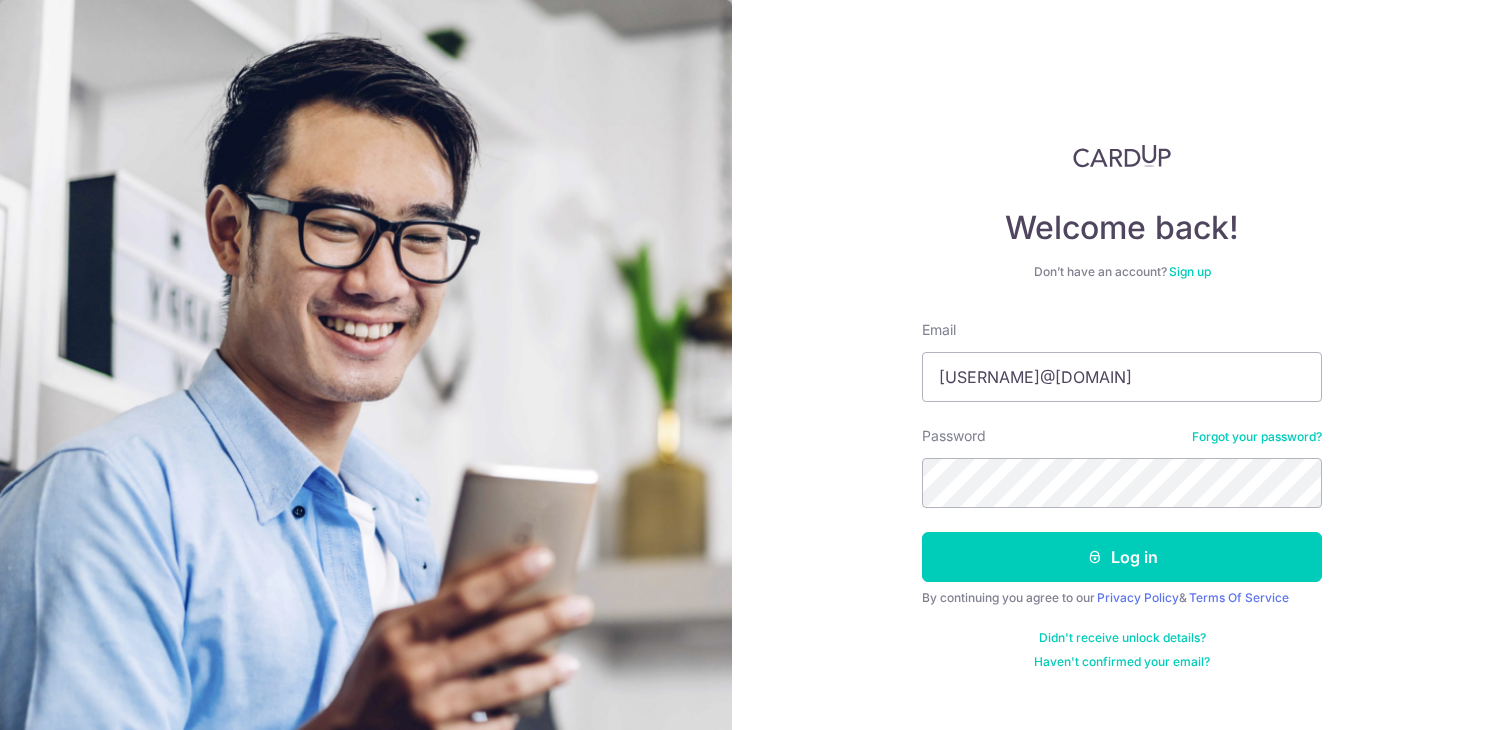scroll, scrollTop: 0, scrollLeft: 0, axis: both 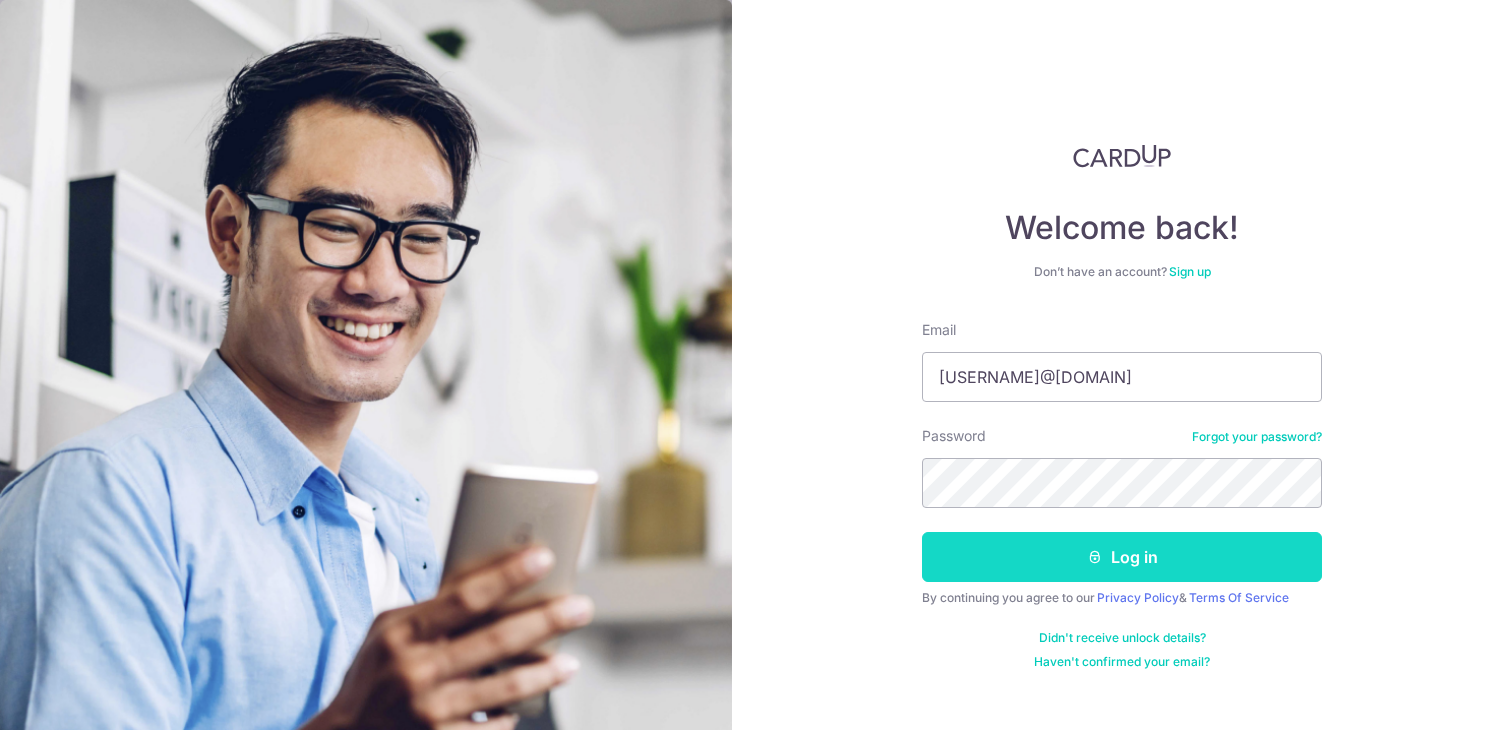 click on "Log in" at bounding box center (1122, 557) 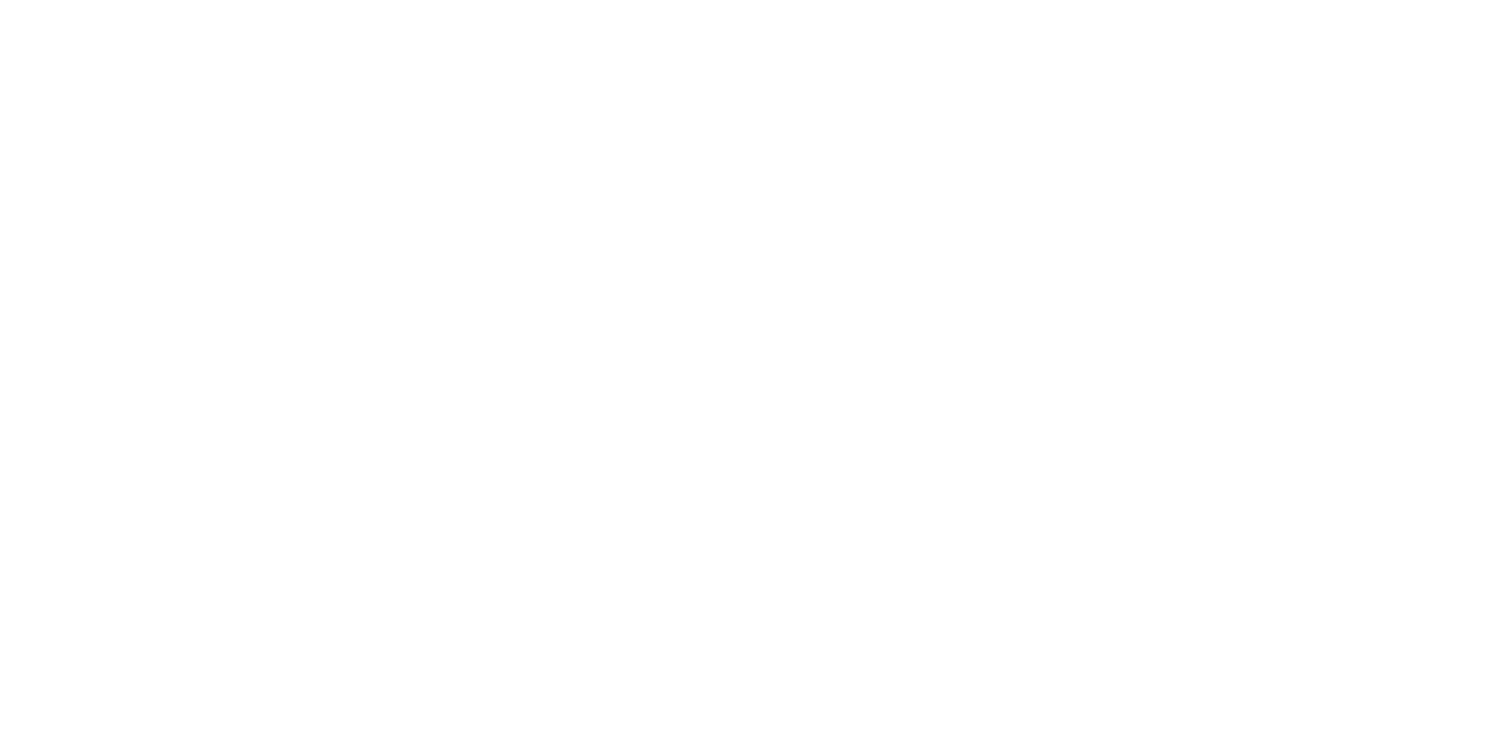 scroll, scrollTop: 0, scrollLeft: 0, axis: both 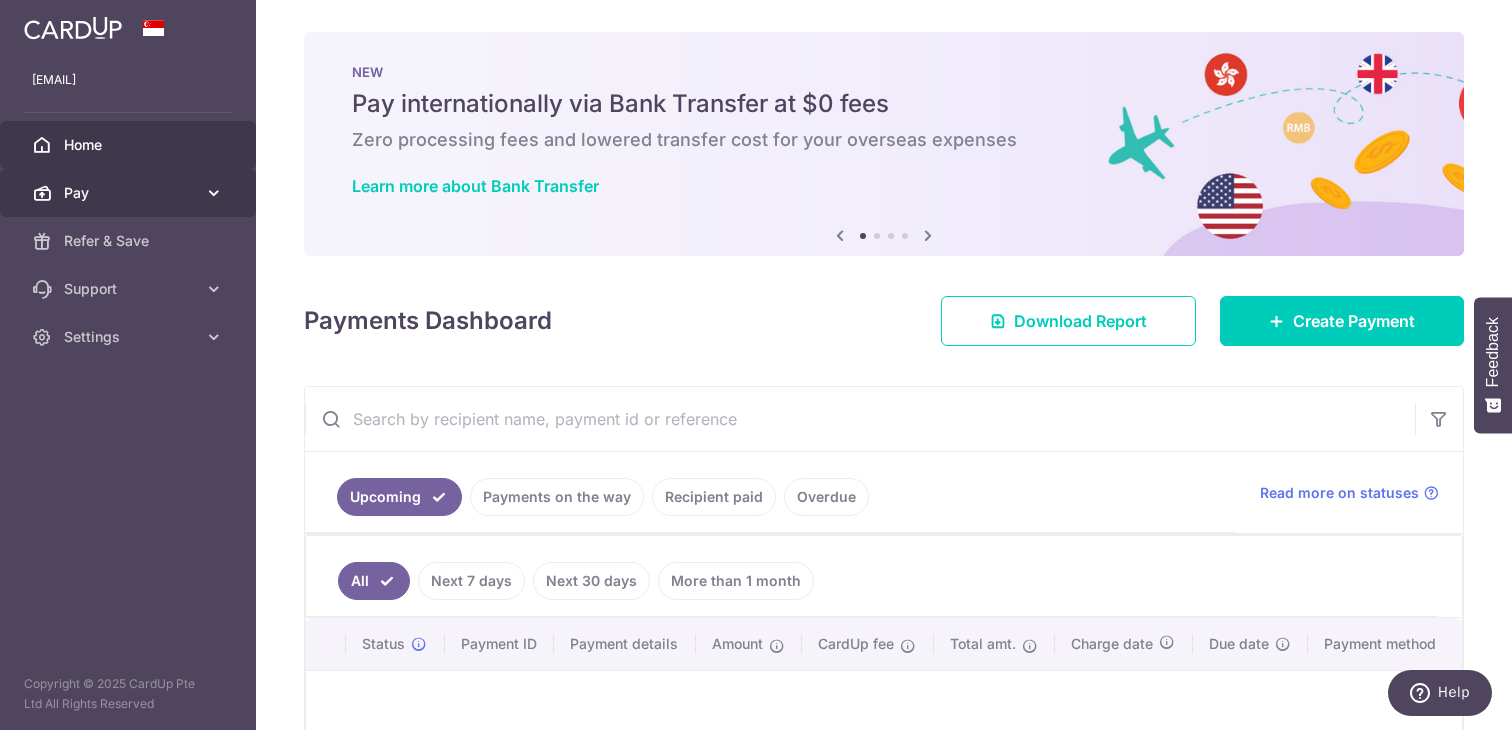 click on "Pay" at bounding box center (130, 193) 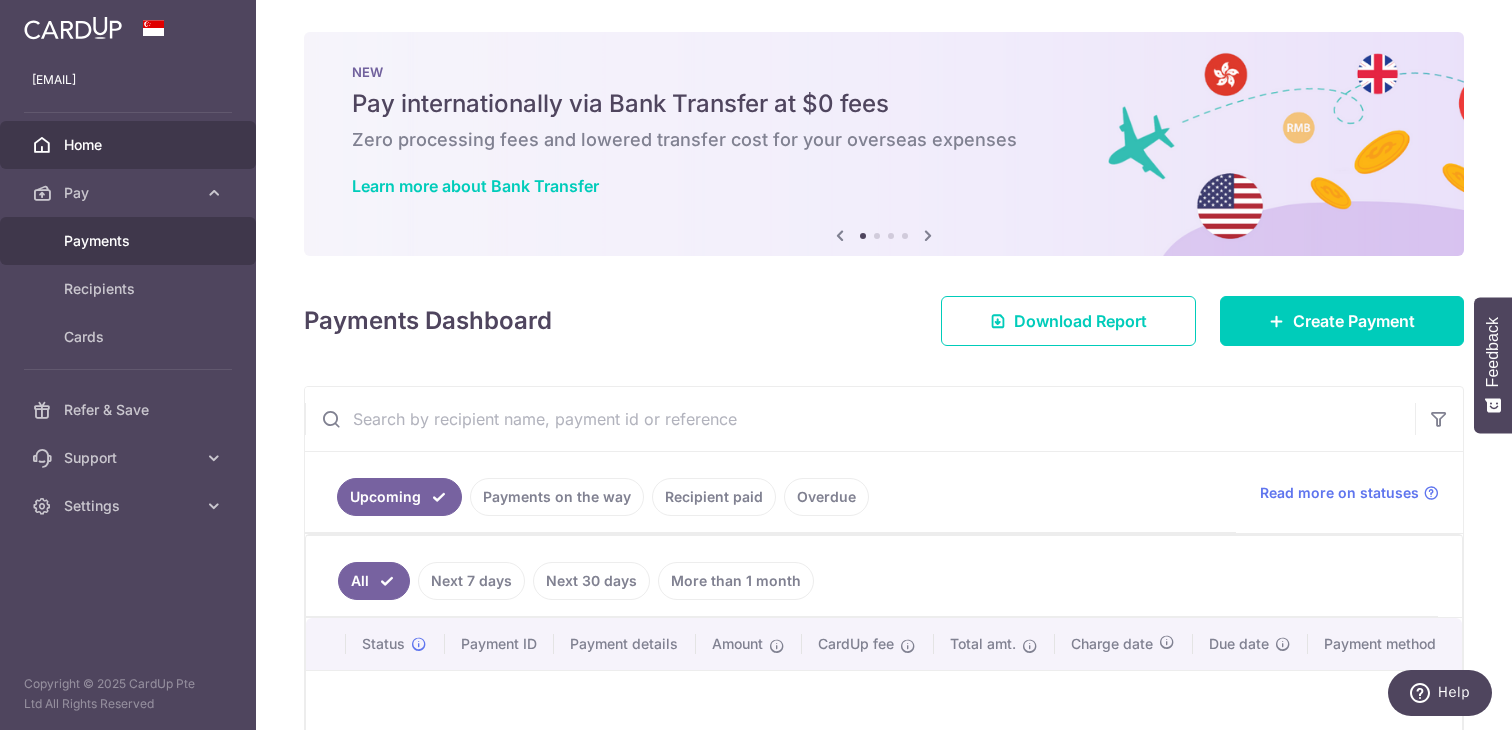 click on "Payments" at bounding box center [130, 241] 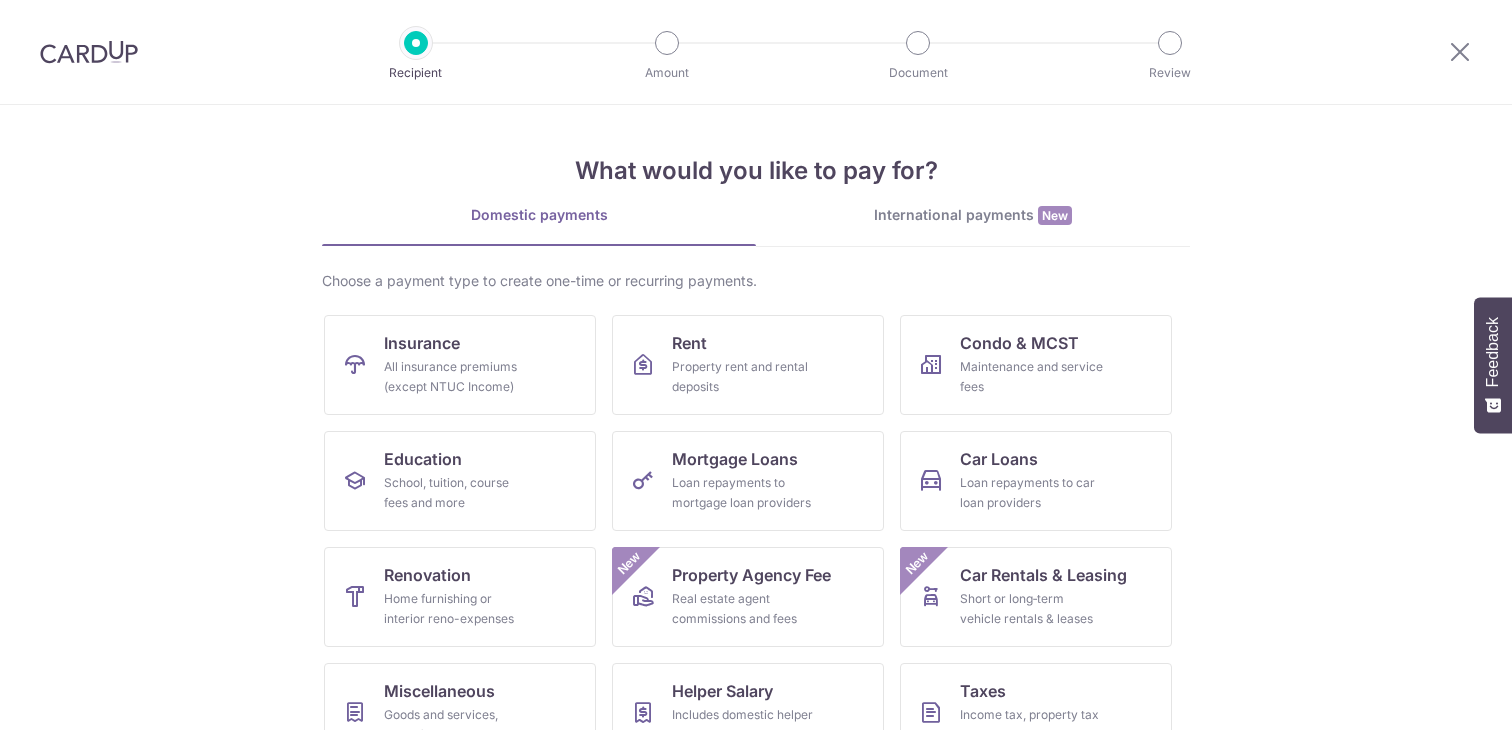 scroll, scrollTop: 0, scrollLeft: 0, axis: both 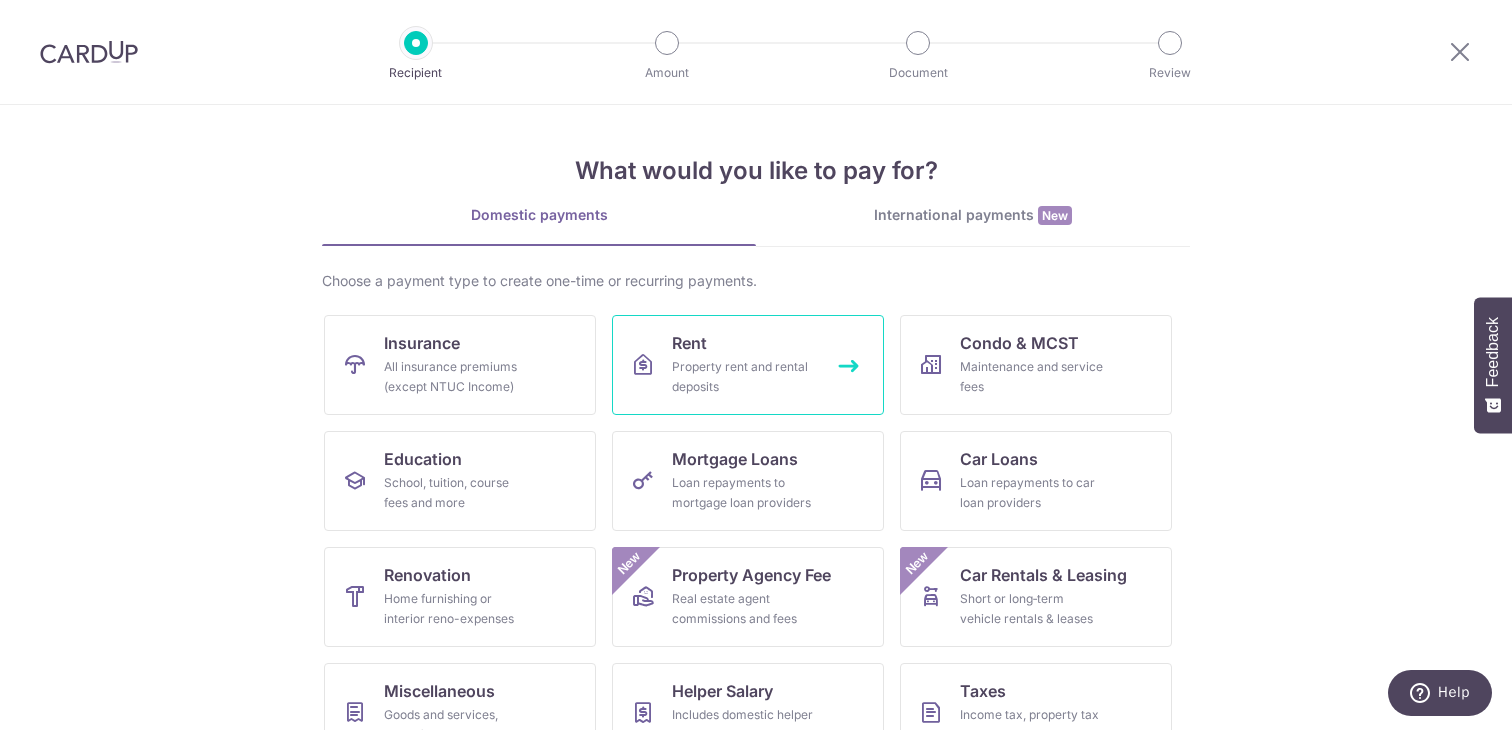 click on "Rent Property rent and rental deposits" at bounding box center [748, 365] 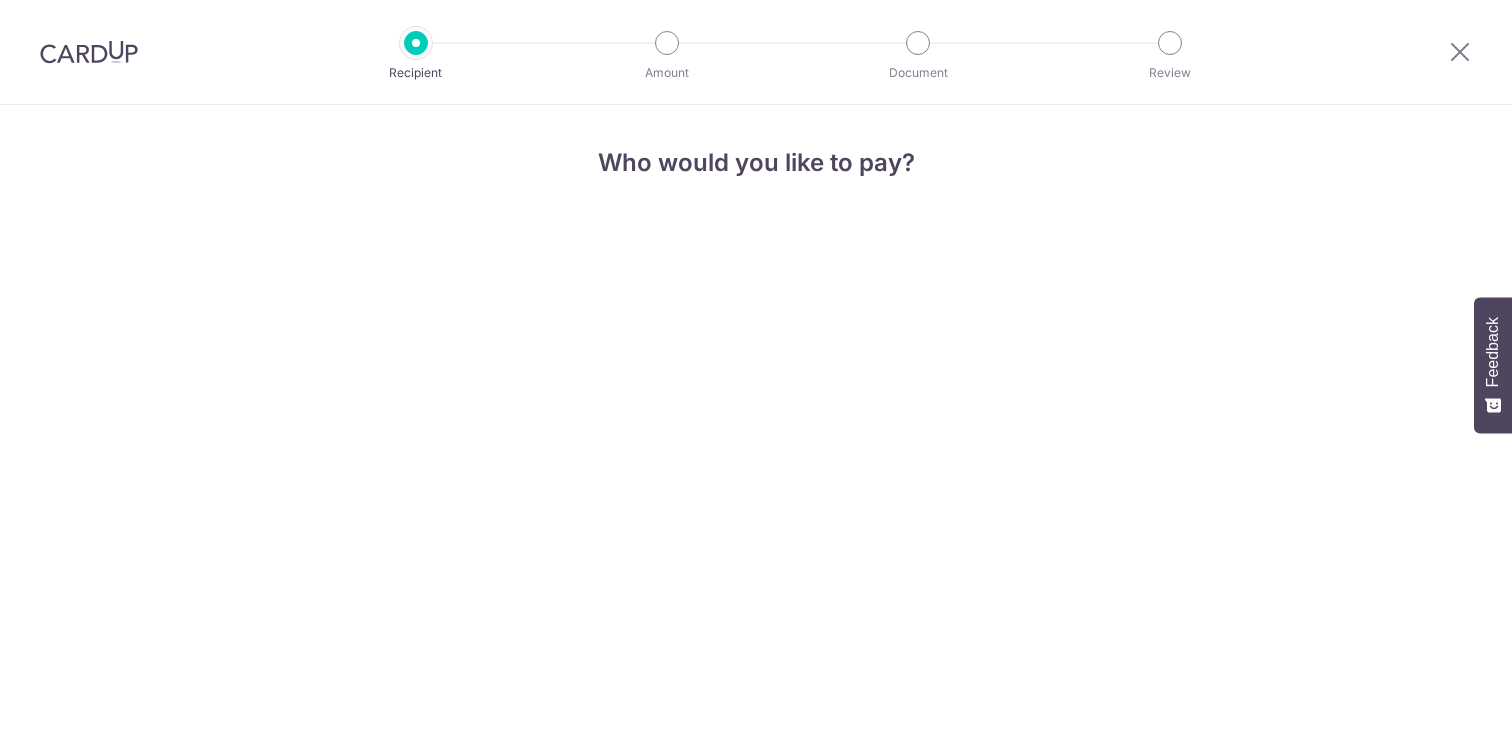 scroll, scrollTop: 0, scrollLeft: 0, axis: both 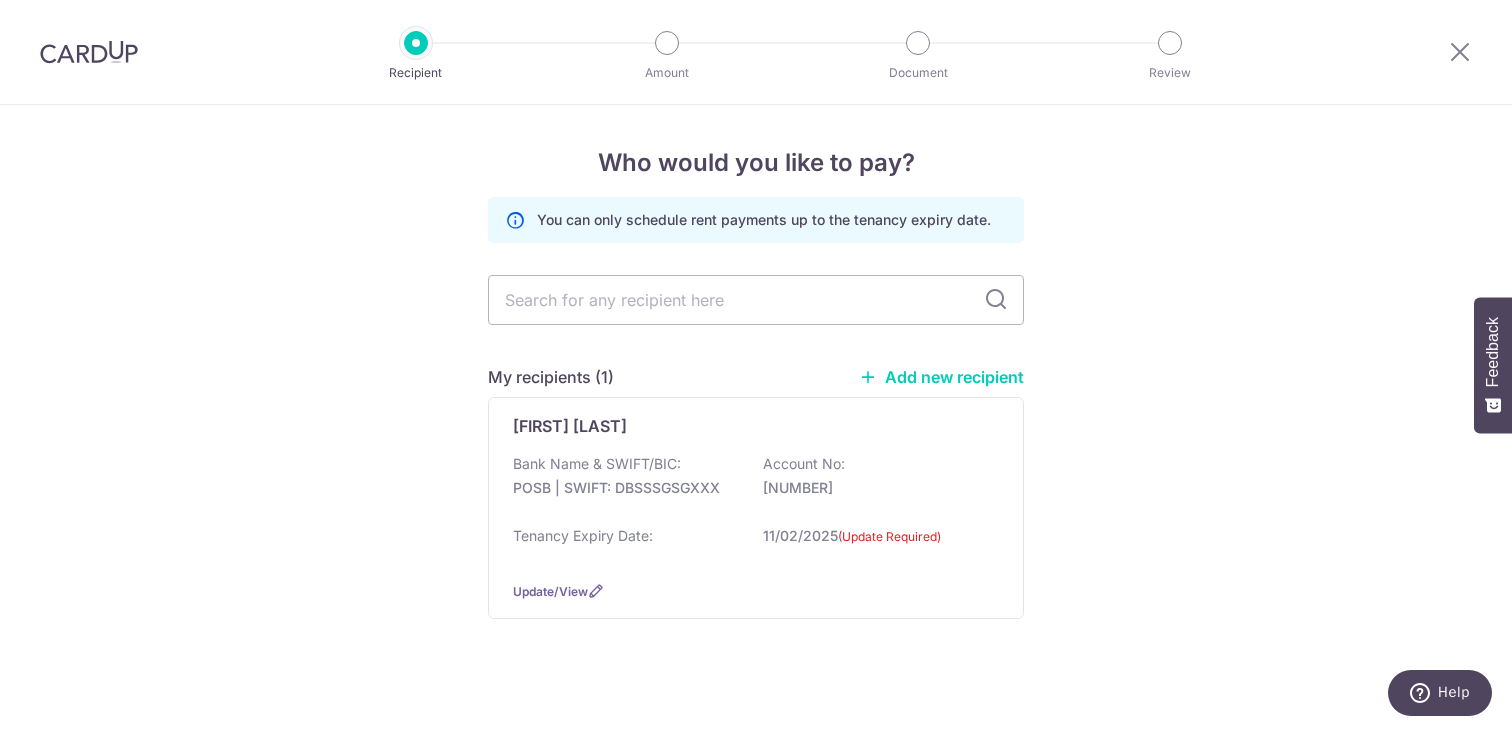 click at bounding box center (89, 52) 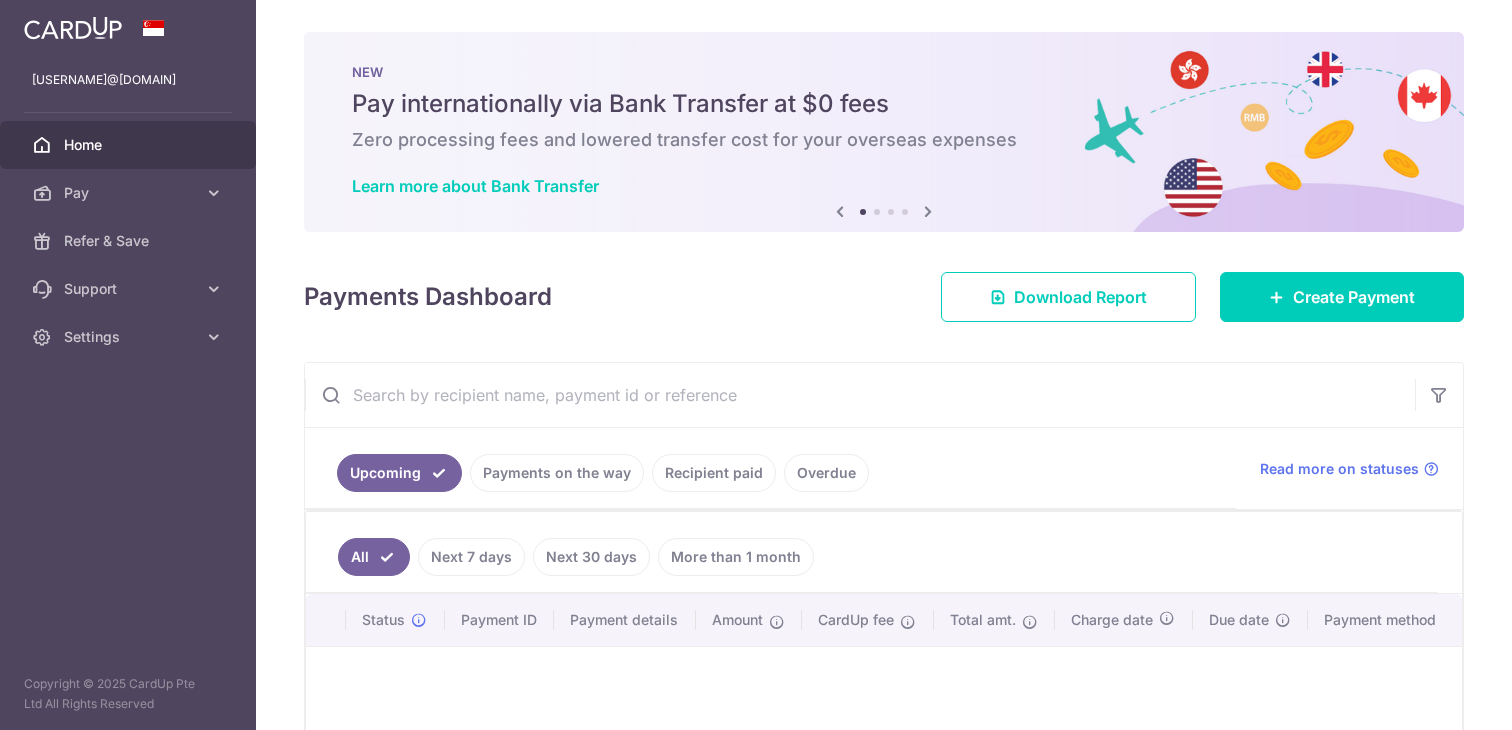 scroll, scrollTop: 0, scrollLeft: 0, axis: both 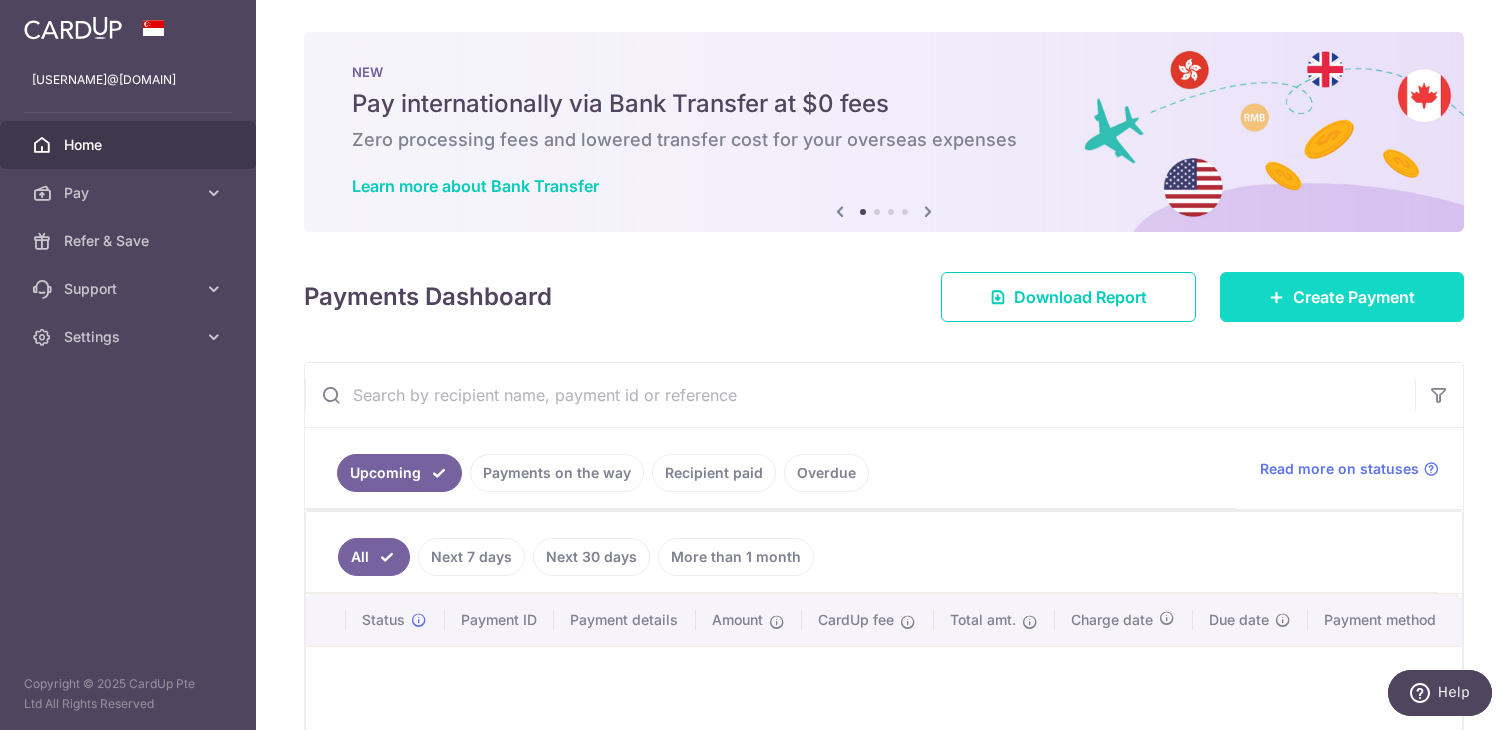 click on "Create Payment" at bounding box center (1354, 297) 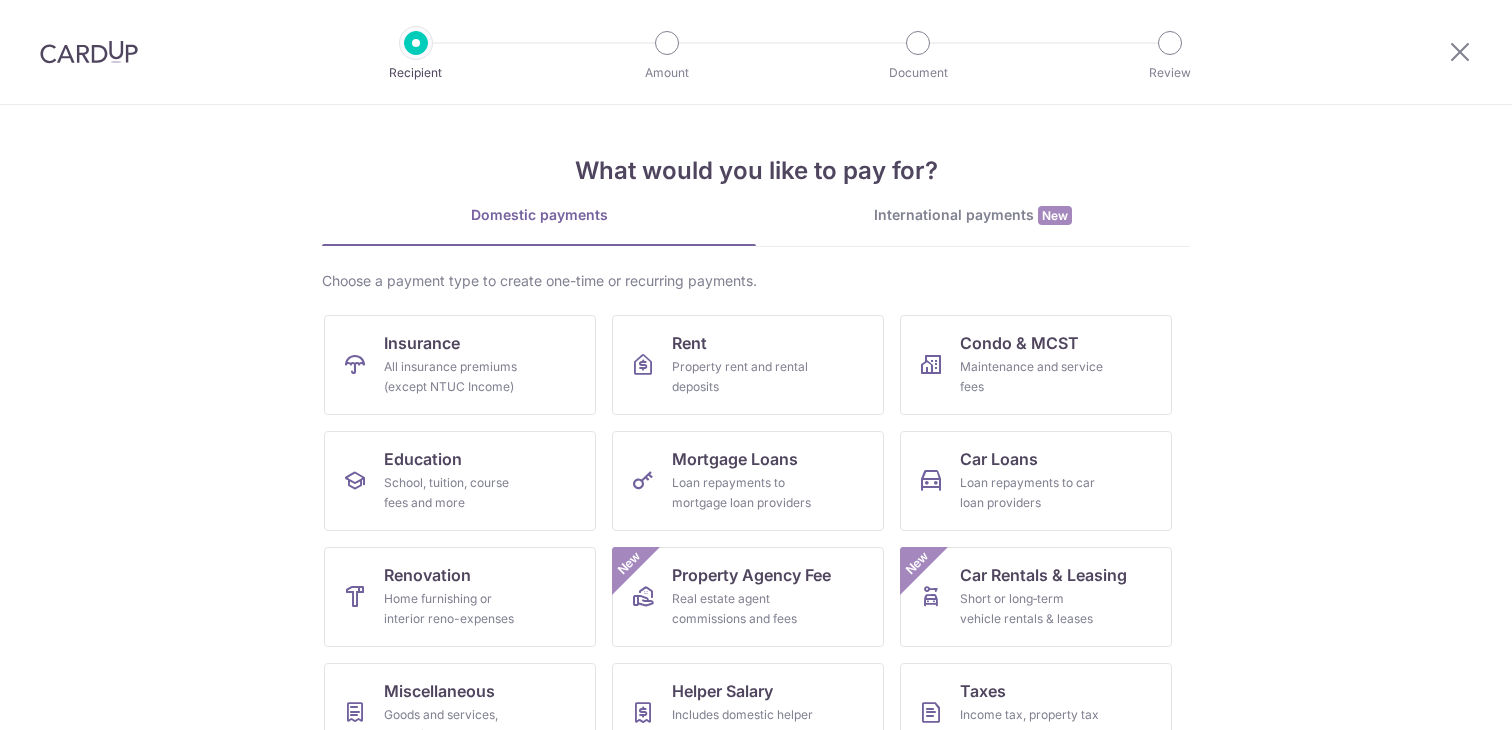 scroll, scrollTop: 0, scrollLeft: 0, axis: both 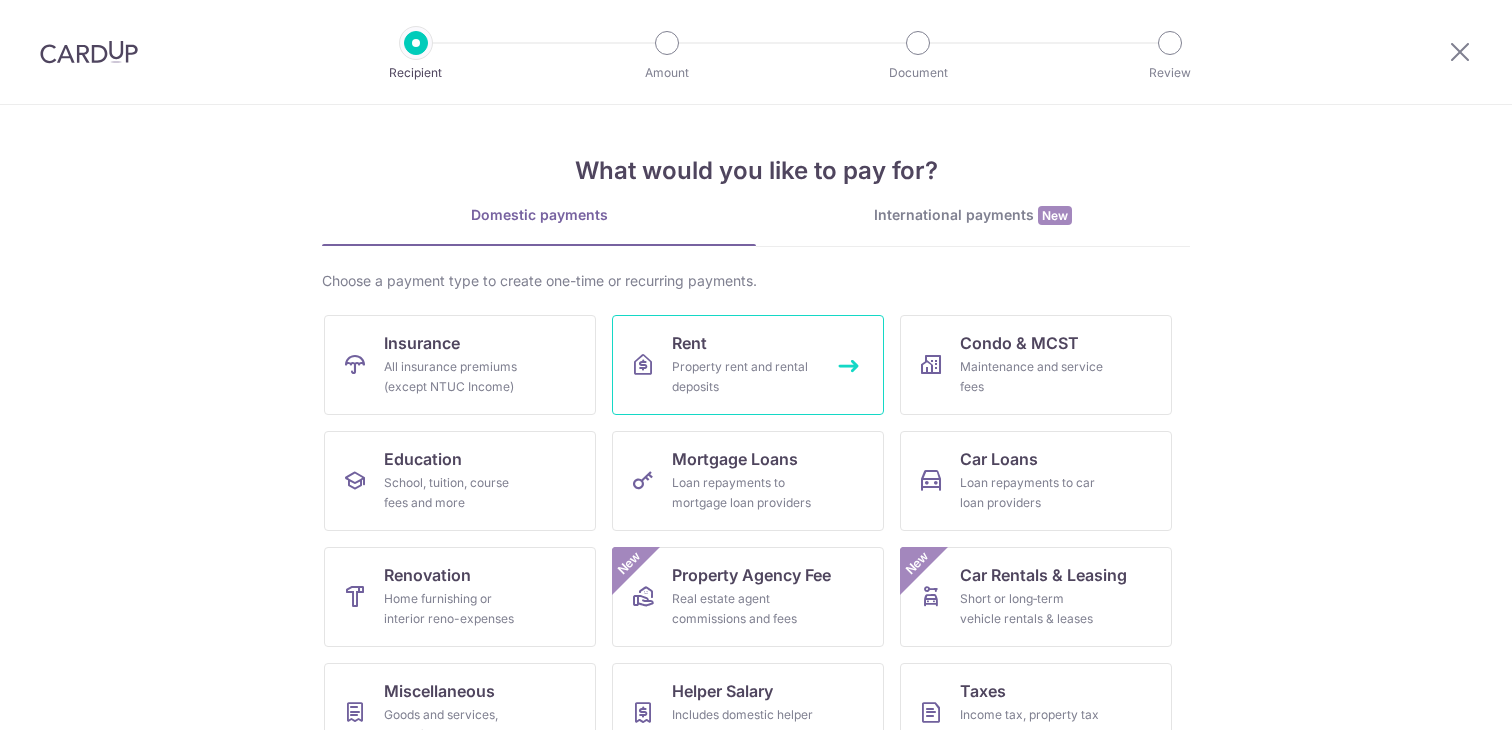 click on "Property rent and rental deposits" at bounding box center [744, 377] 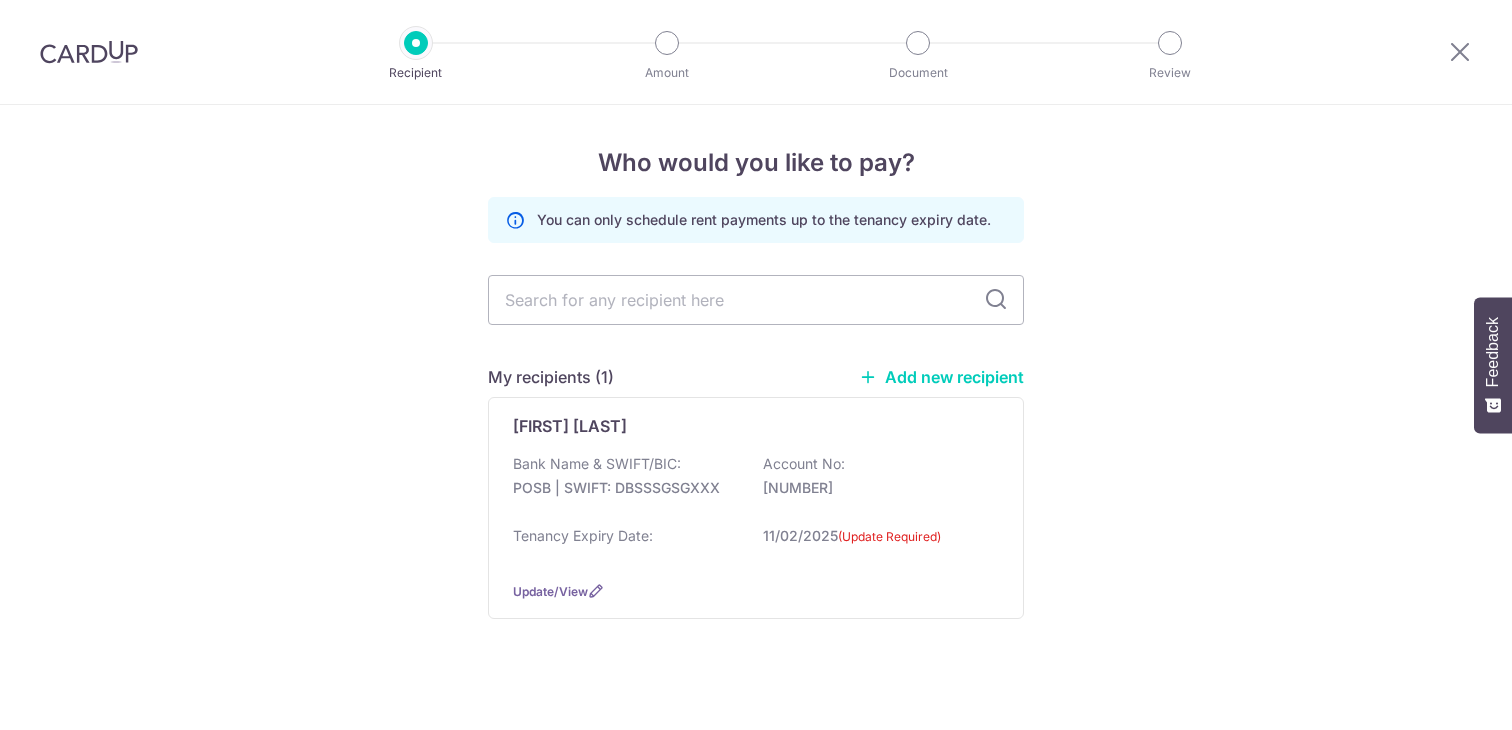 scroll, scrollTop: 0, scrollLeft: 0, axis: both 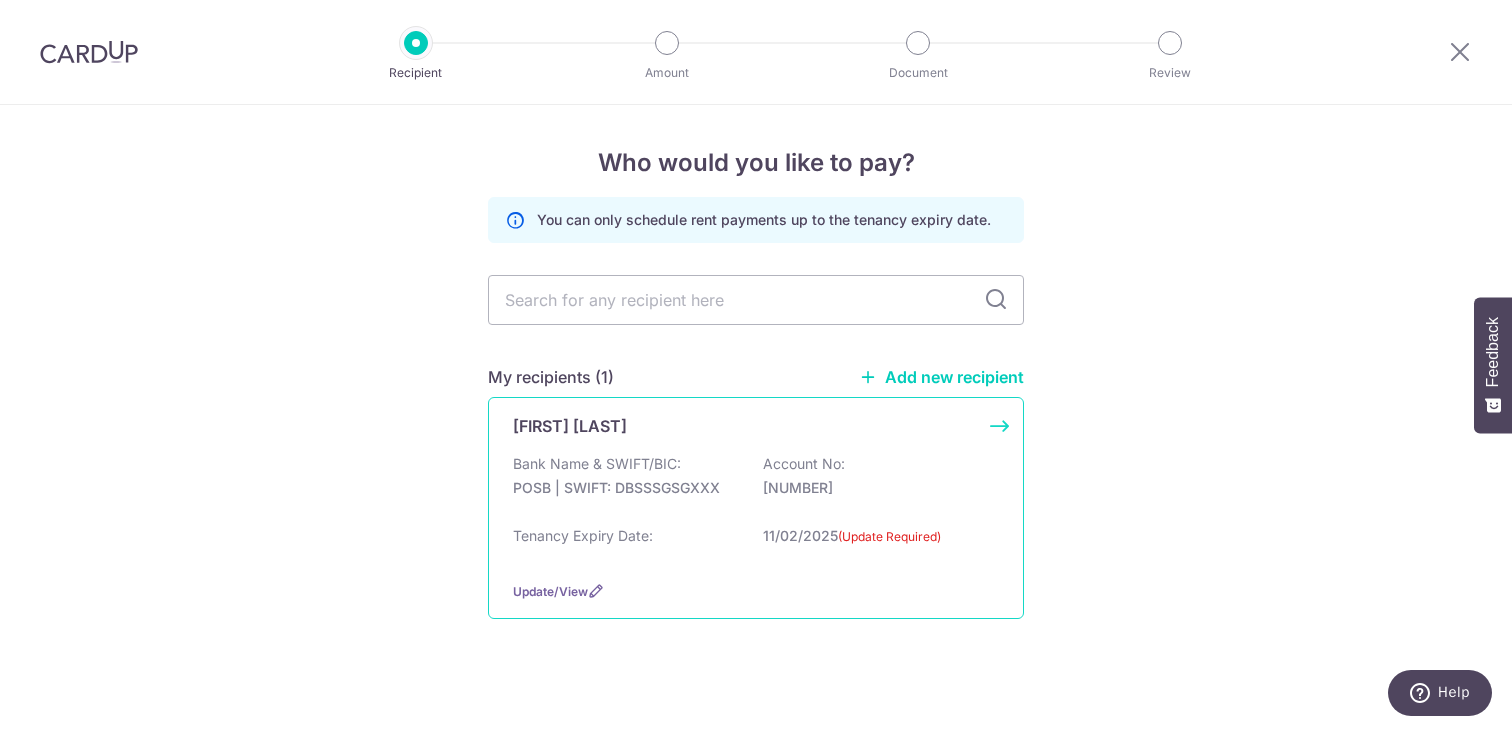 click on "[FIRST] [LAST]
Bank Name & SWIFT/BIC:
POSB | SWIFT: DBSSSGSGXXX
Account No:
[ACCOUNT_NUMBER]
Tenancy Expiry Date:
[DATE]
(Update Required)
Update/View" at bounding box center (756, 508) 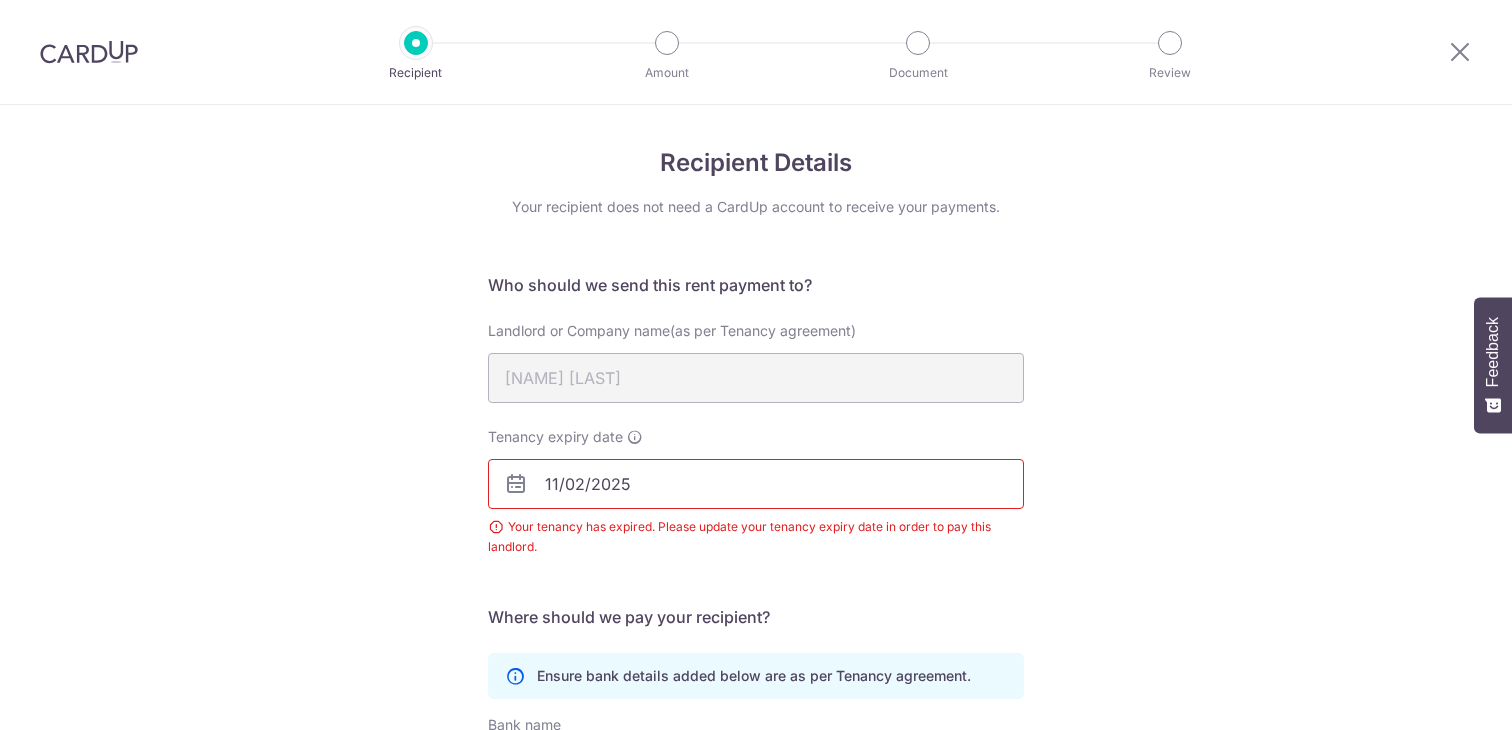 scroll, scrollTop: 0, scrollLeft: 0, axis: both 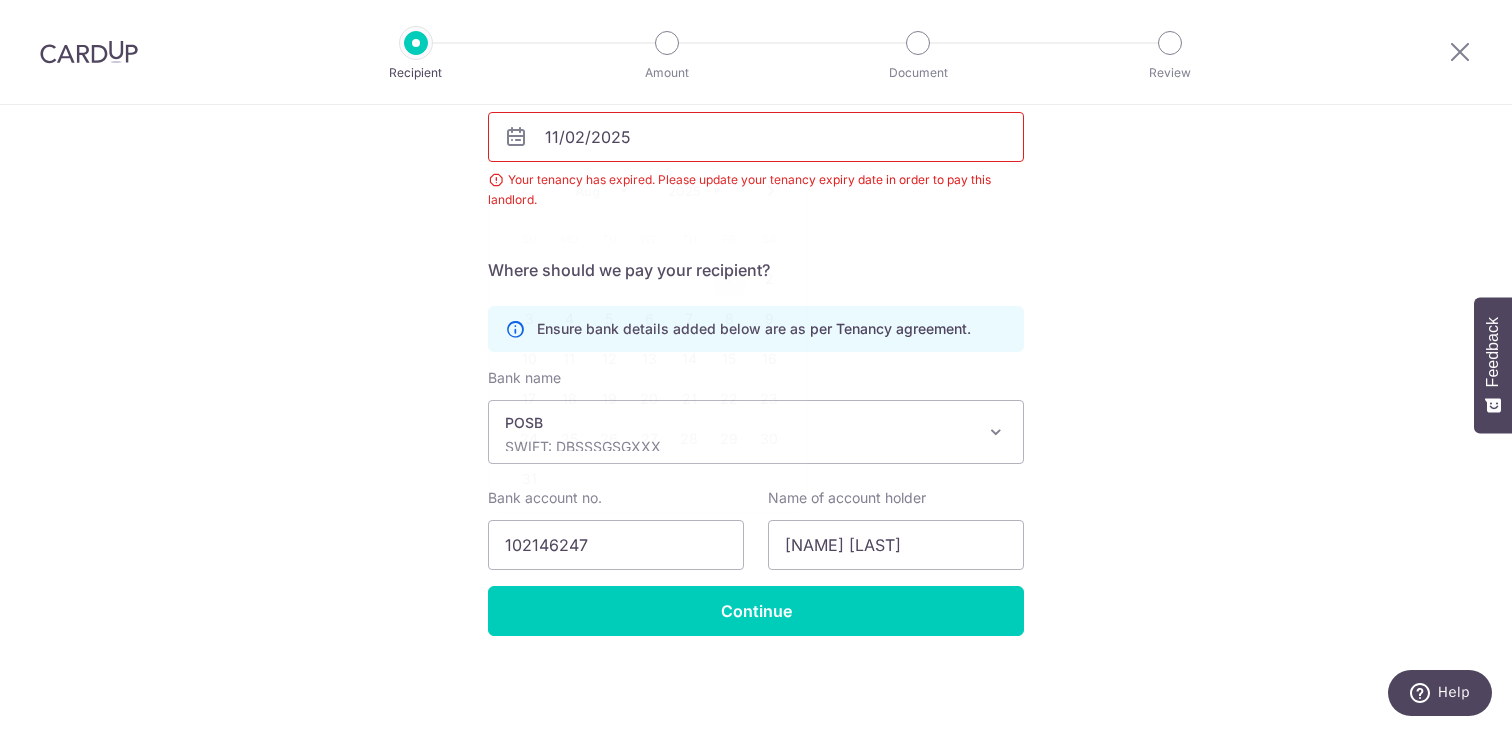 click on "11/02/2025" at bounding box center (756, 137) 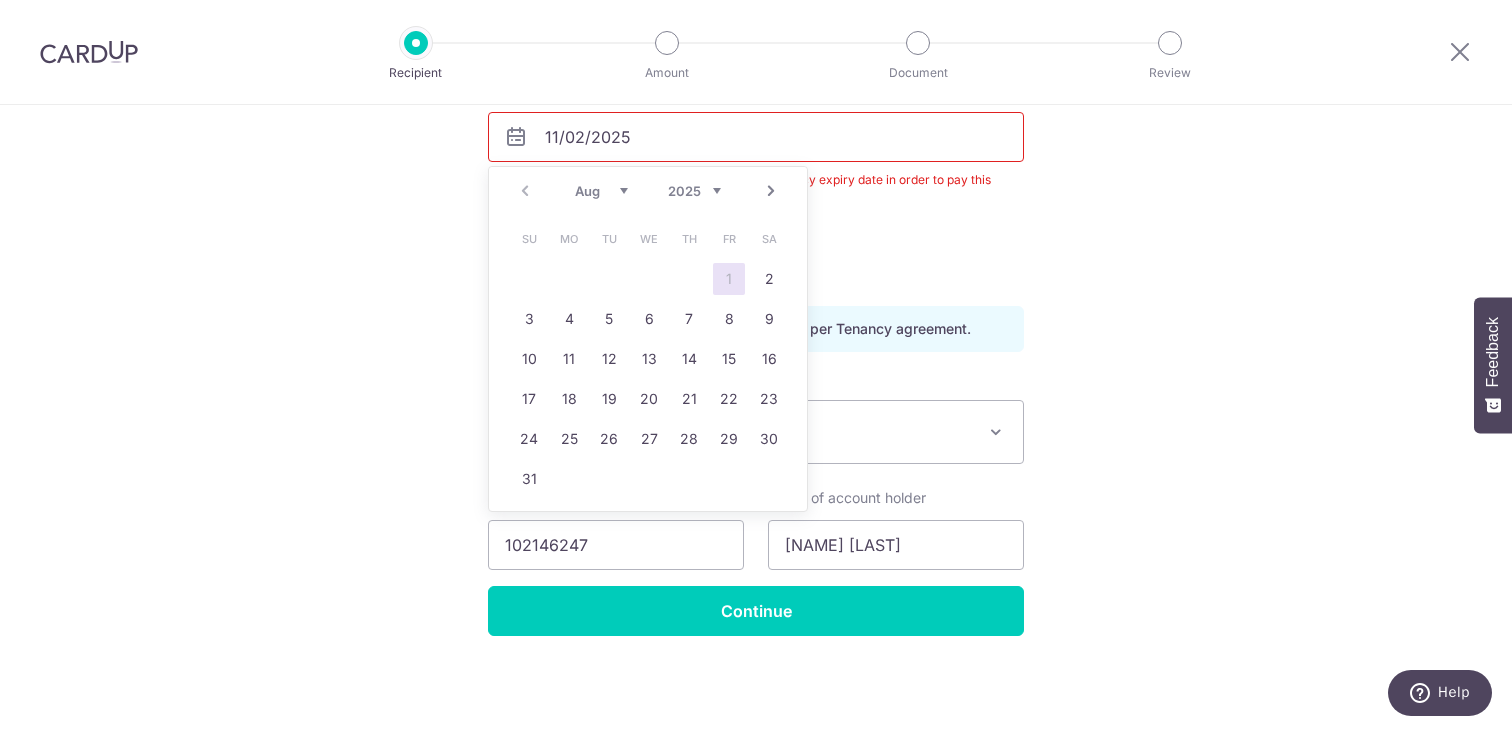 click on "2025 2026 2027 2028 2029 2030 2031 2032 2033 2034 2035" at bounding box center [694, 191] 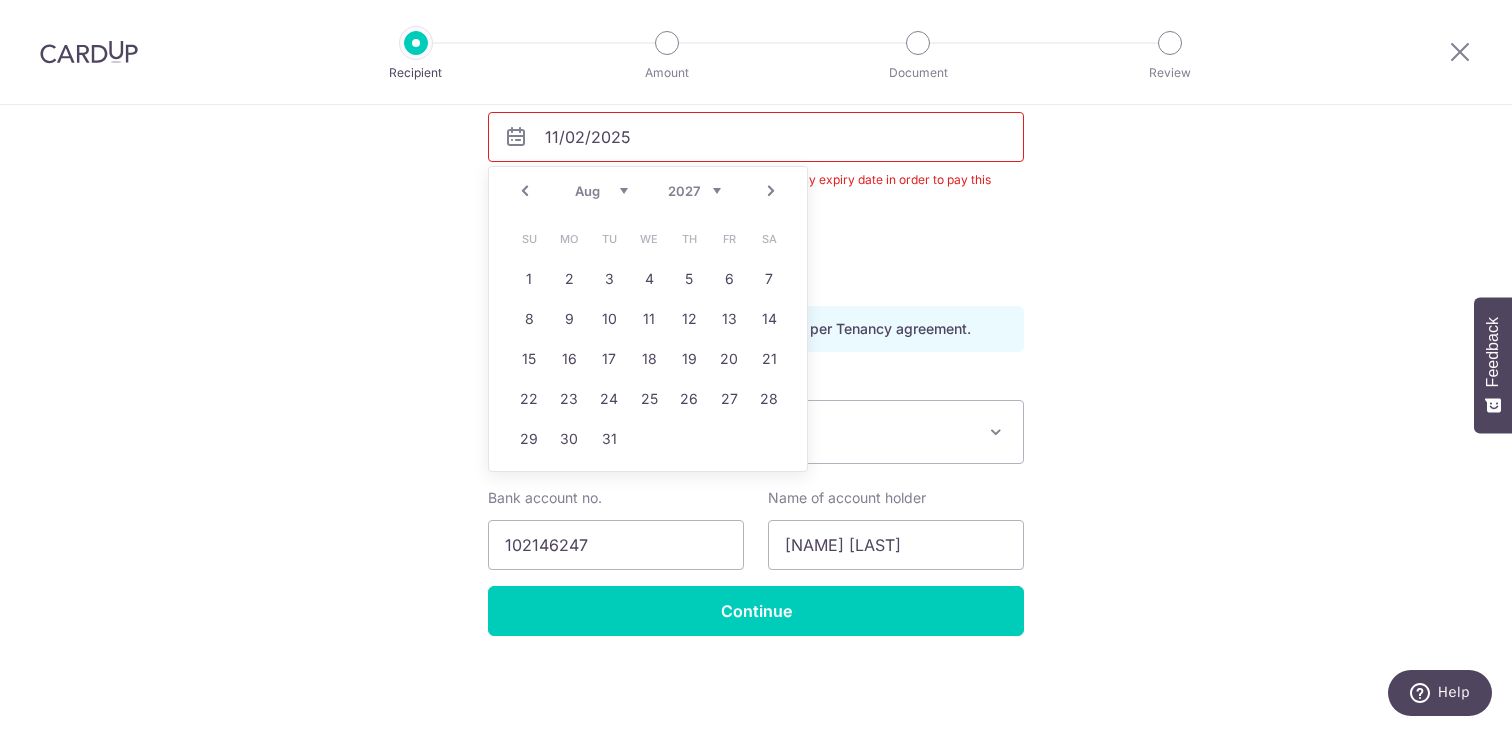 click on "Jan Feb Mar Apr May Jun Jul Aug Sep Oct Nov Dec" at bounding box center [601, 191] 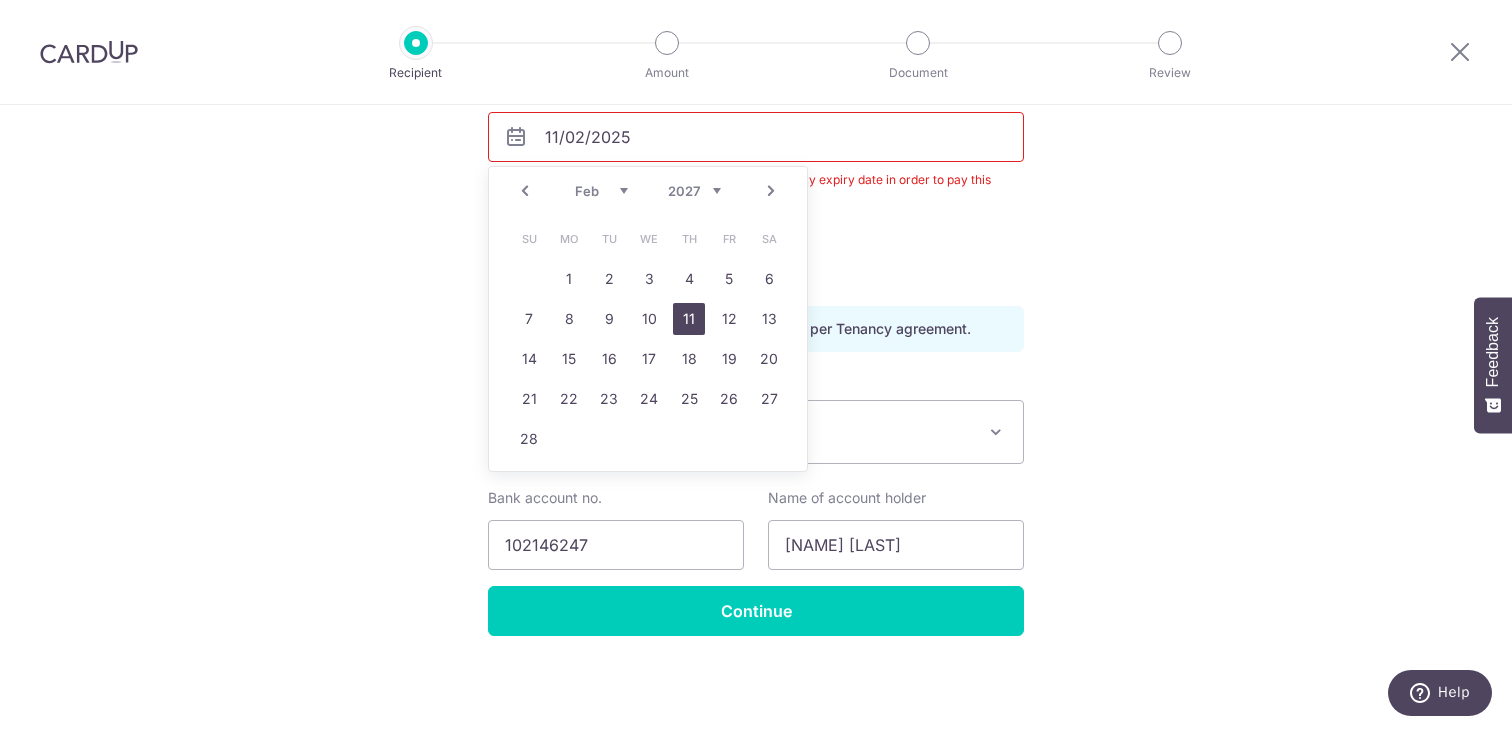 click on "11" at bounding box center [689, 319] 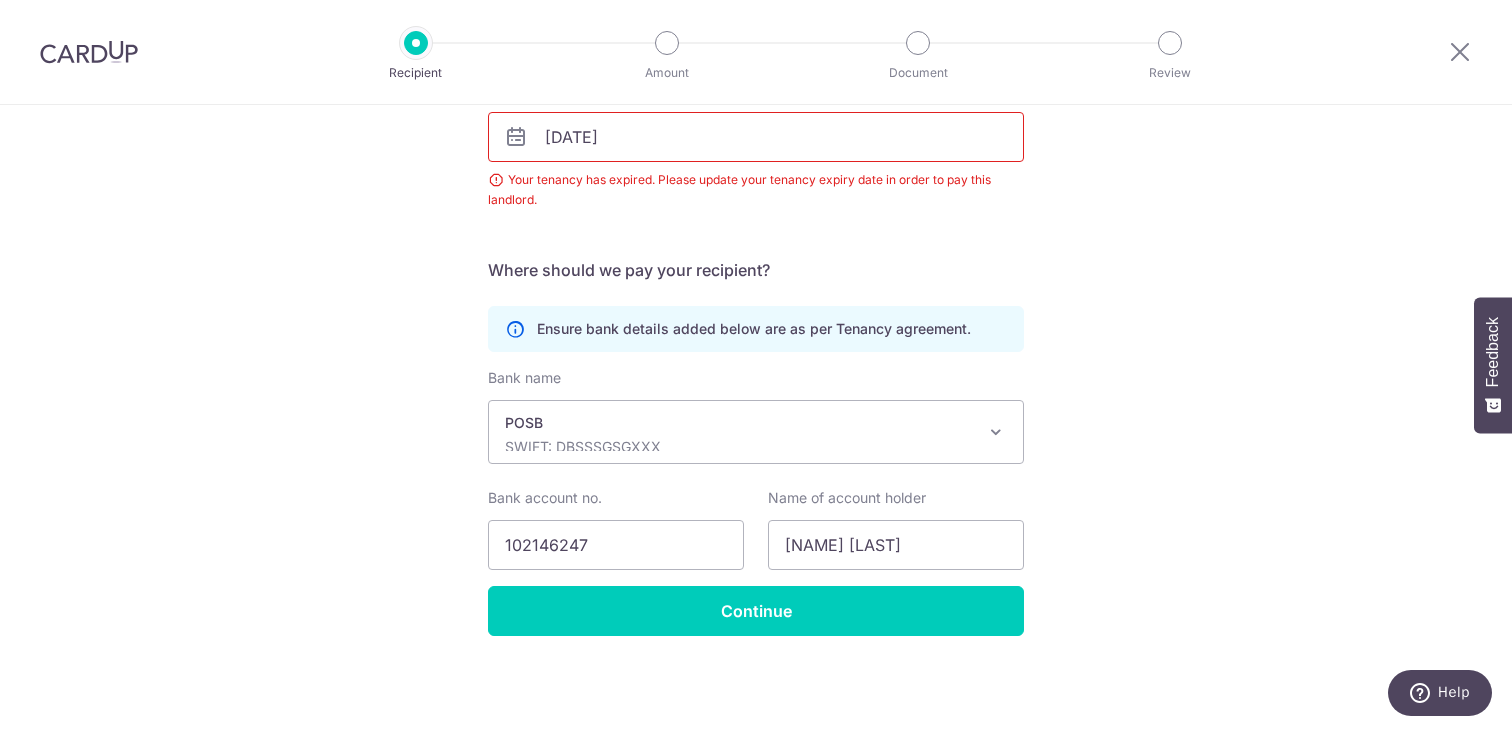 click on "Recipient Details
Your recipient does not need a CardUp account to receive your payments.
Who should we send this rent payment to?
Landlord or Company name(as per Tenancy agreement)
Zeng Li
Tenancy expiry date
11/02/2027
Your tenancy has expired. Please update your tenancy expiry date in order to pay this landlord.
Translation missing: en.no key
URL" at bounding box center (756, 244) 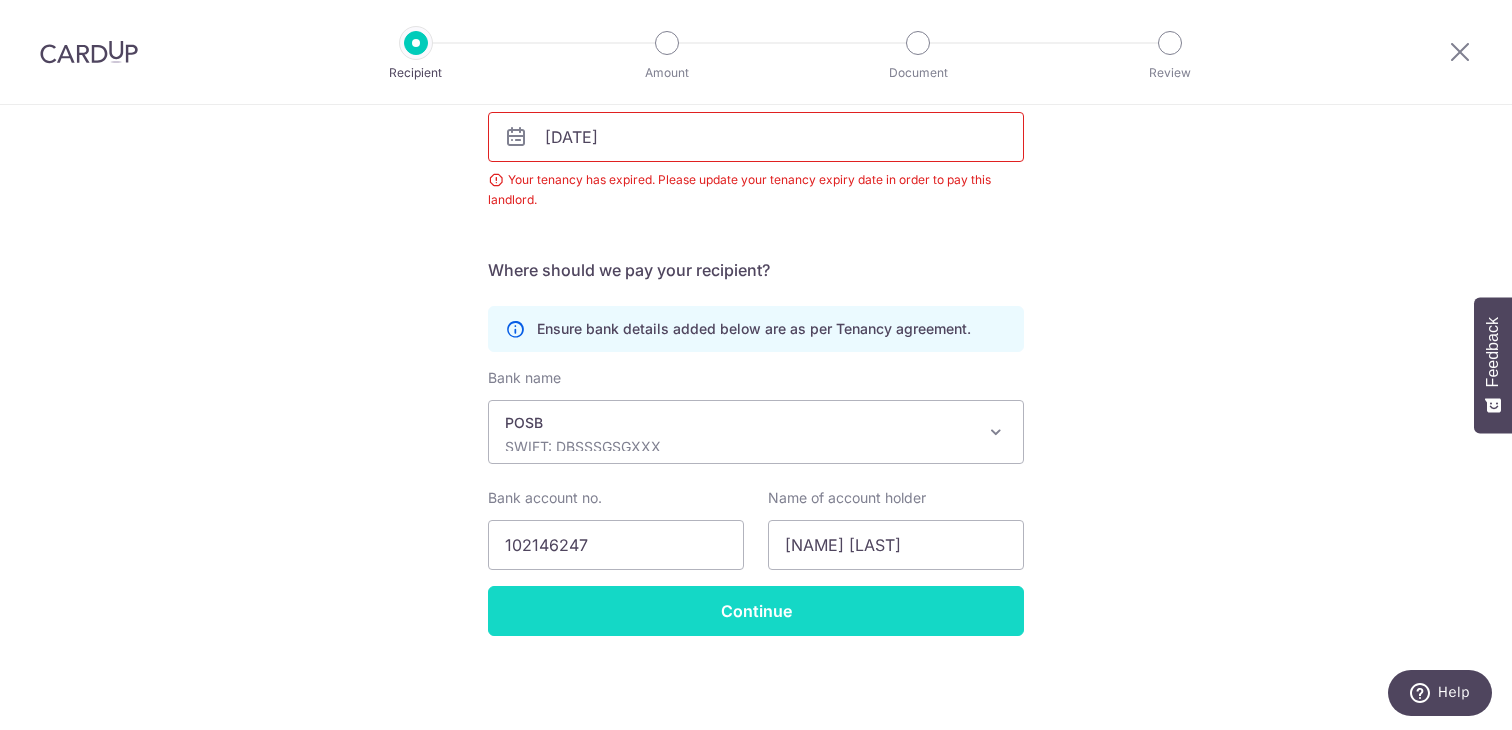 click on "Continue" at bounding box center (756, 611) 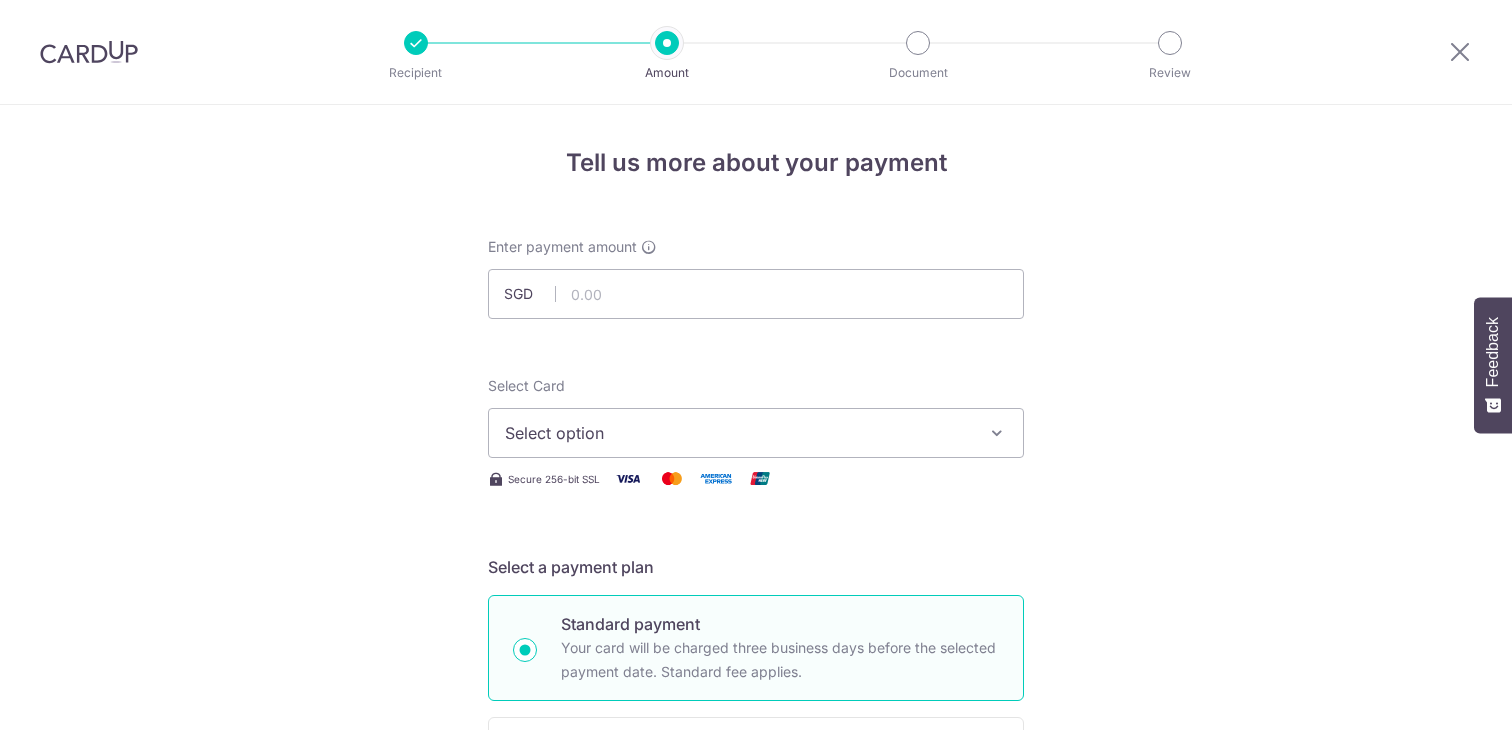 scroll, scrollTop: 0, scrollLeft: 0, axis: both 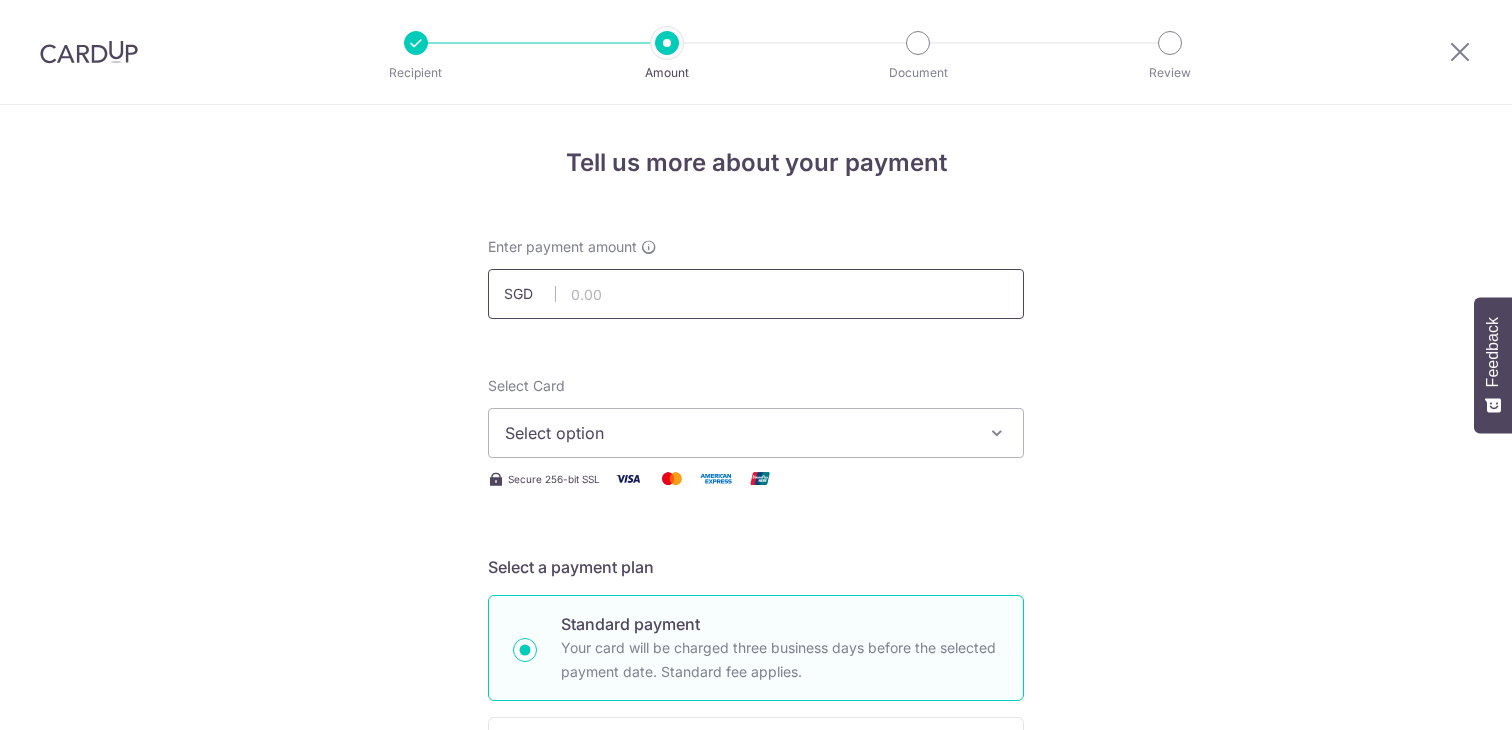 click at bounding box center (756, 294) 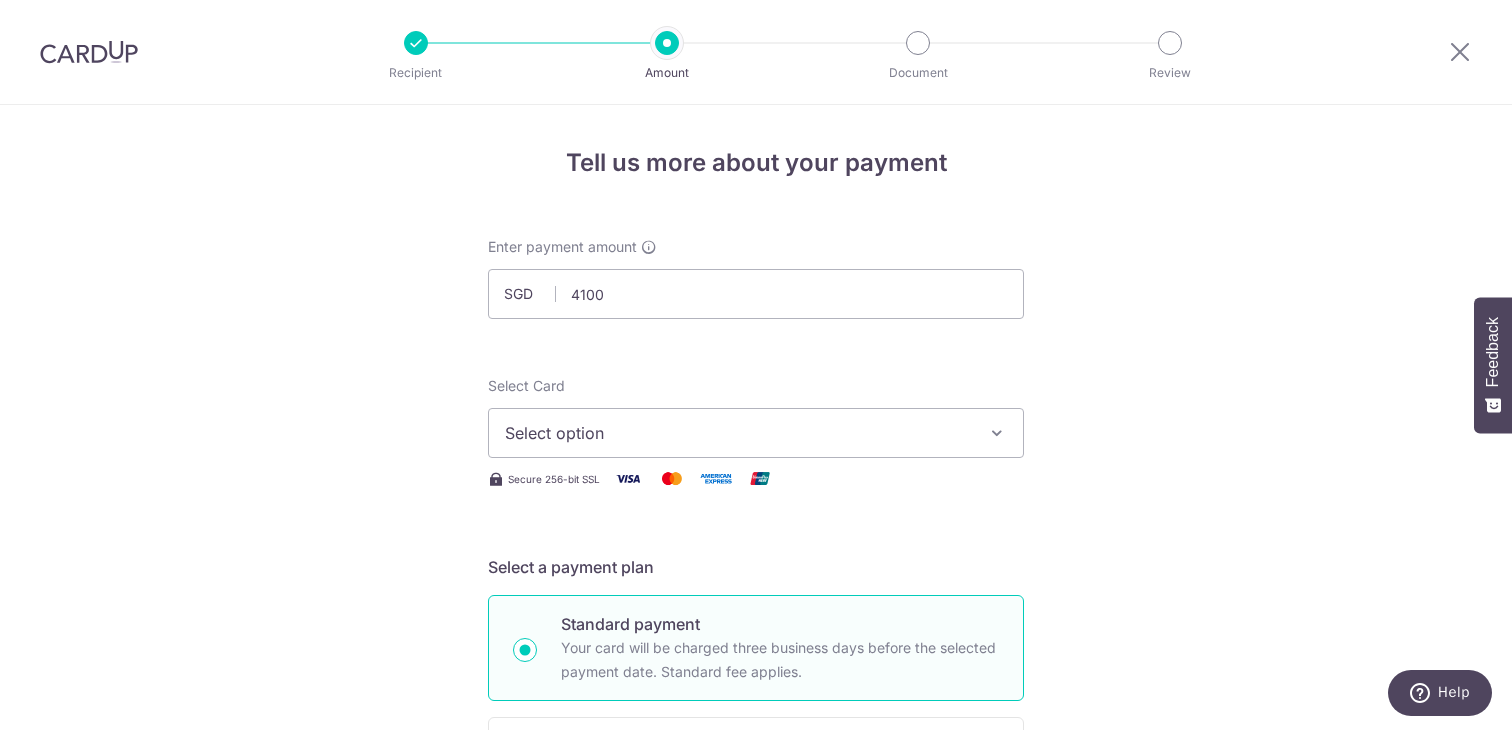type on "4,100.00" 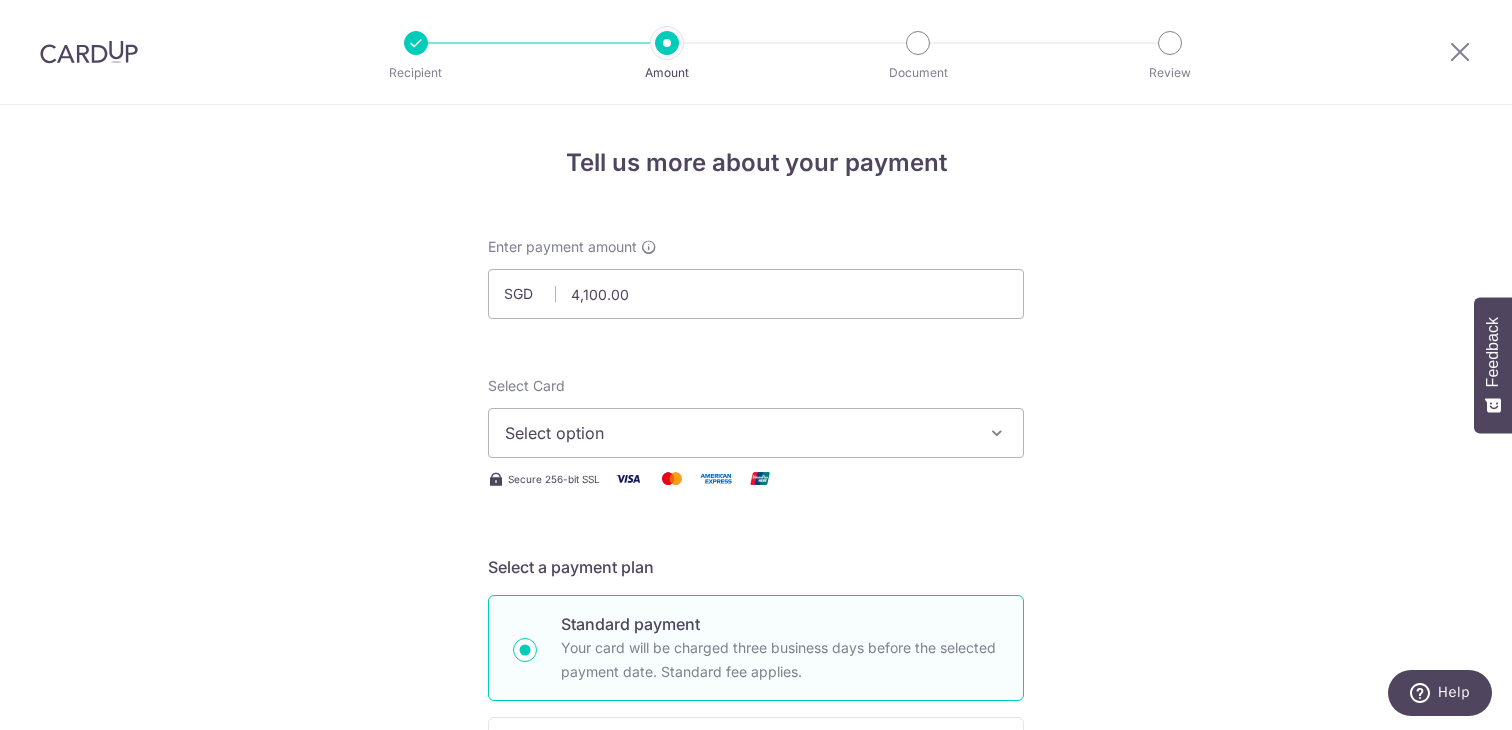 click on "SGD
4,100.00
4100.00
Select Card
Select option
Add credit card
Your Cards
**** 7912
**** 7405
Secure 256-bit SSL
Text
New card details
Card" at bounding box center [756, 1009] 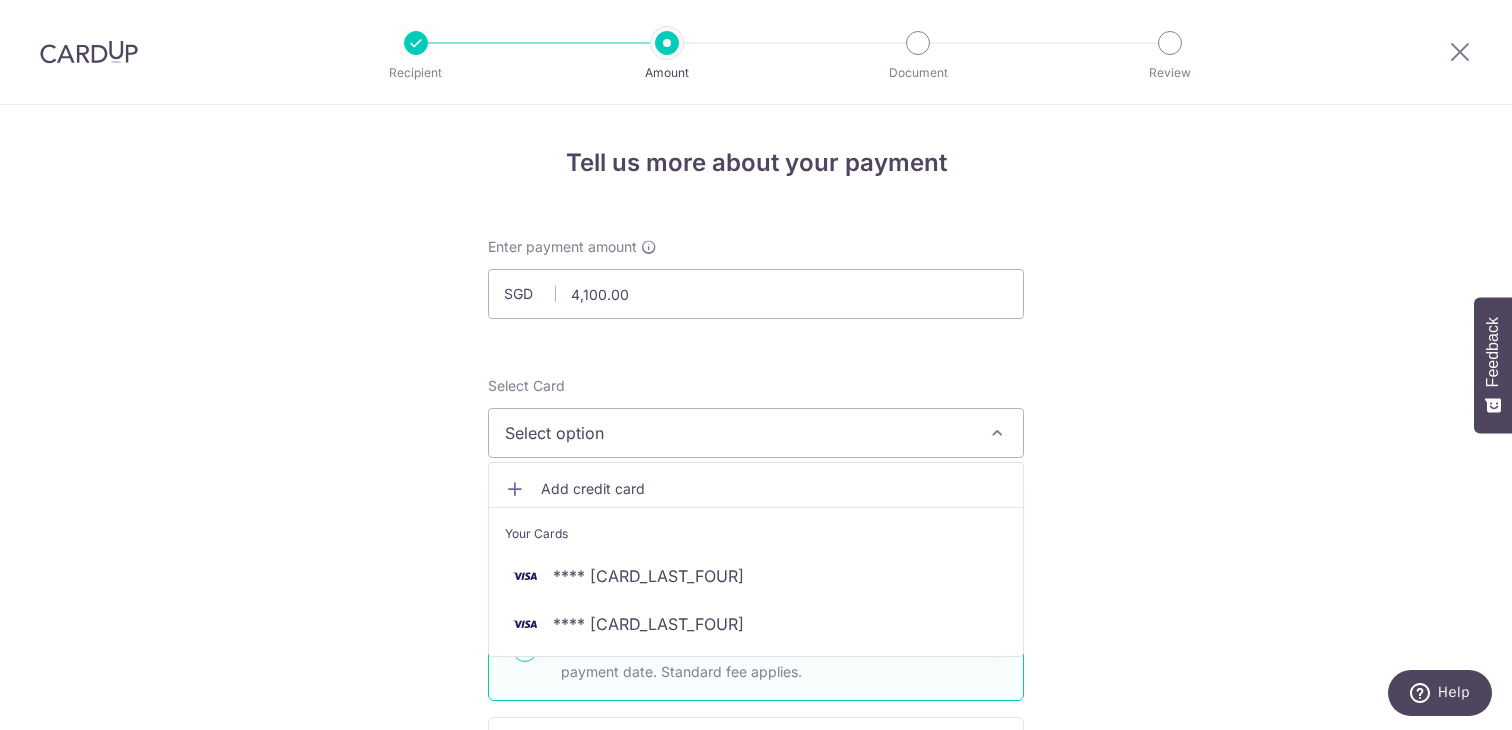 click on "Add credit card" at bounding box center [774, 489] 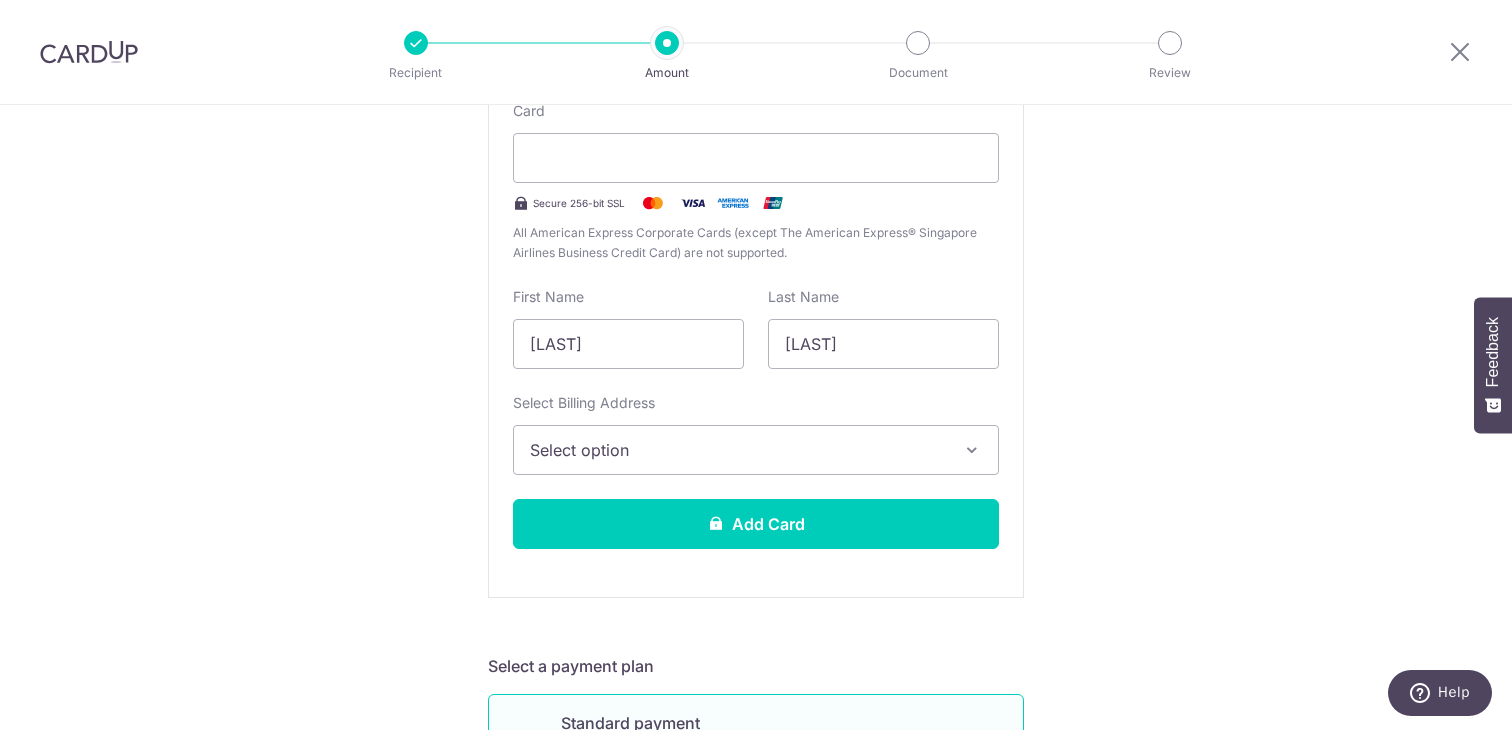 scroll, scrollTop: 482, scrollLeft: 0, axis: vertical 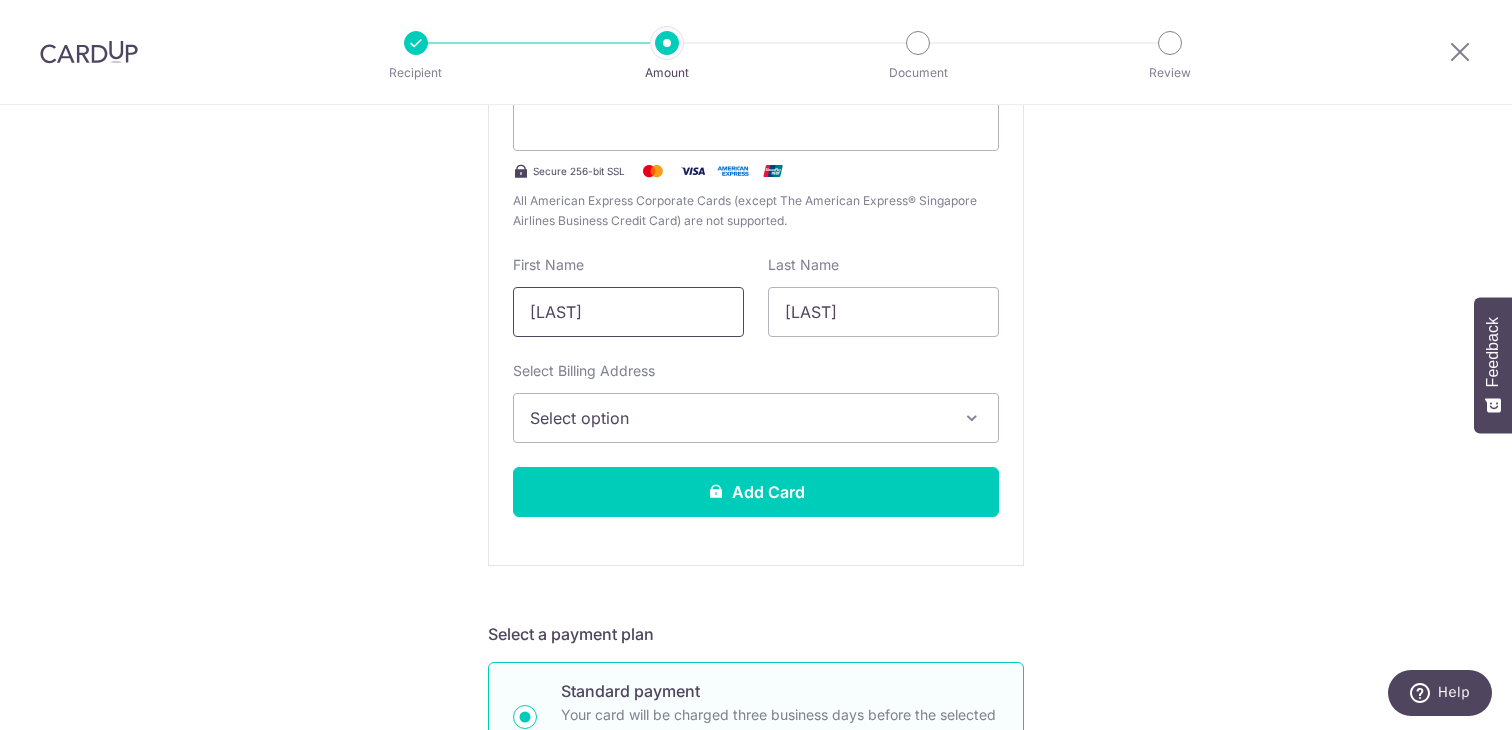 click on "[LAST]" at bounding box center (628, 312) 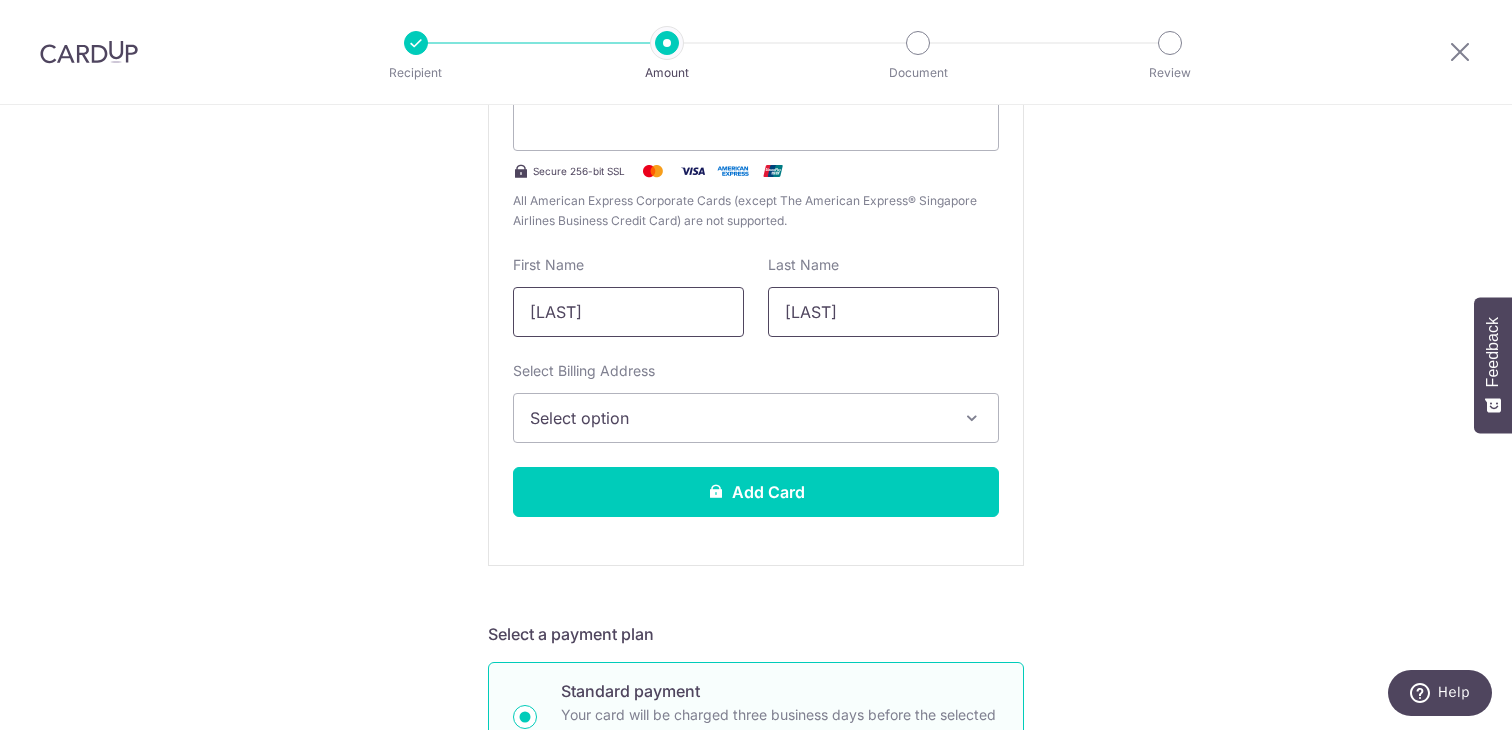 type on "Kashif" 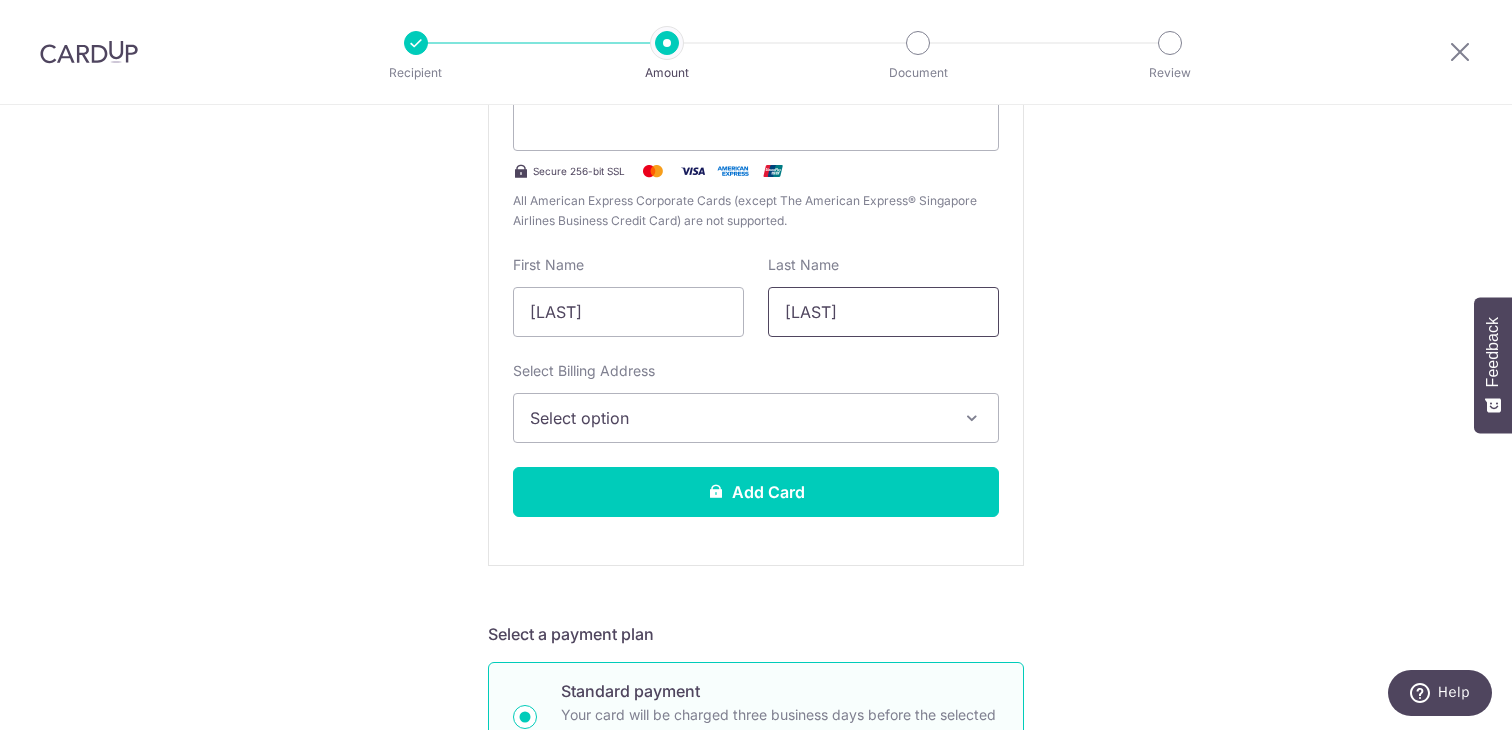 click on "Kashif" at bounding box center (883, 312) 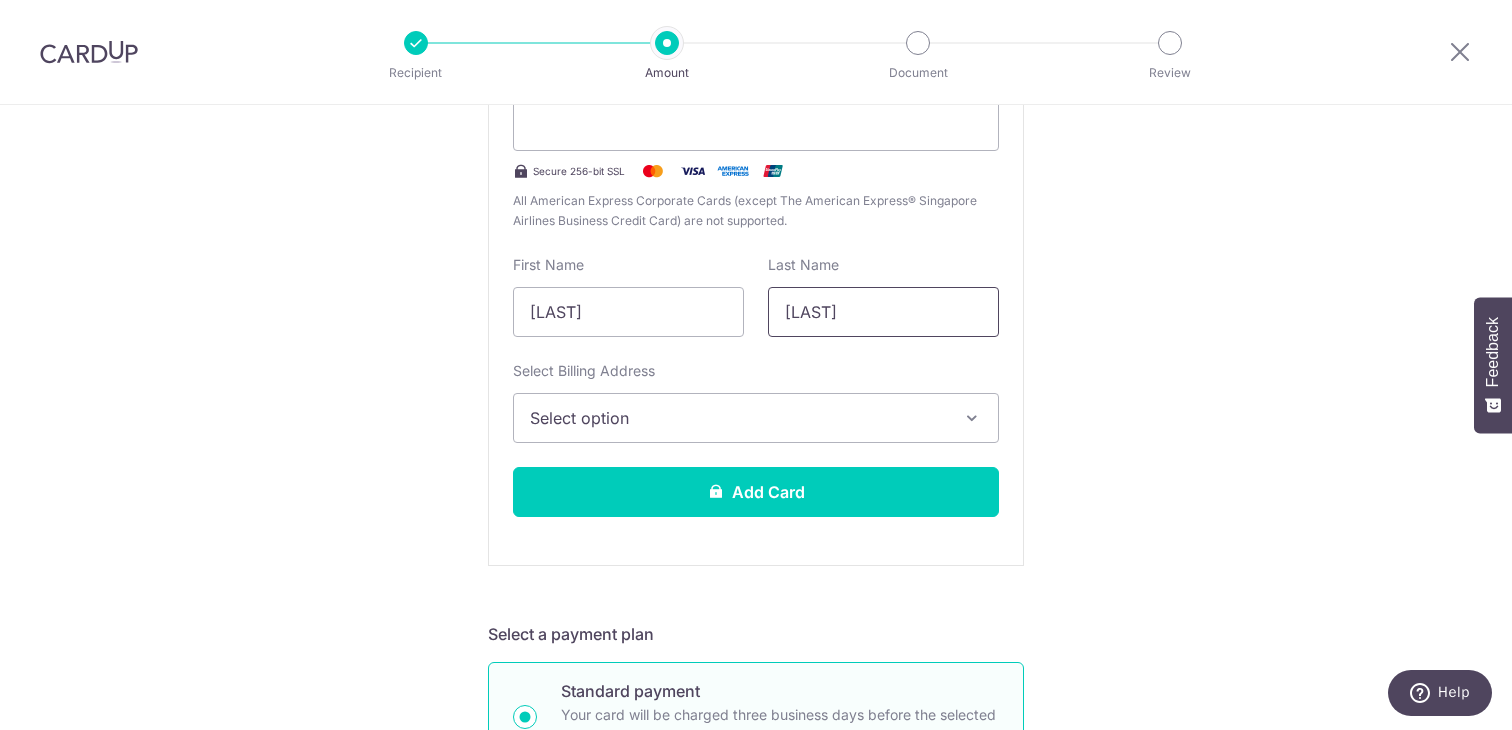 type on "Shamaz" 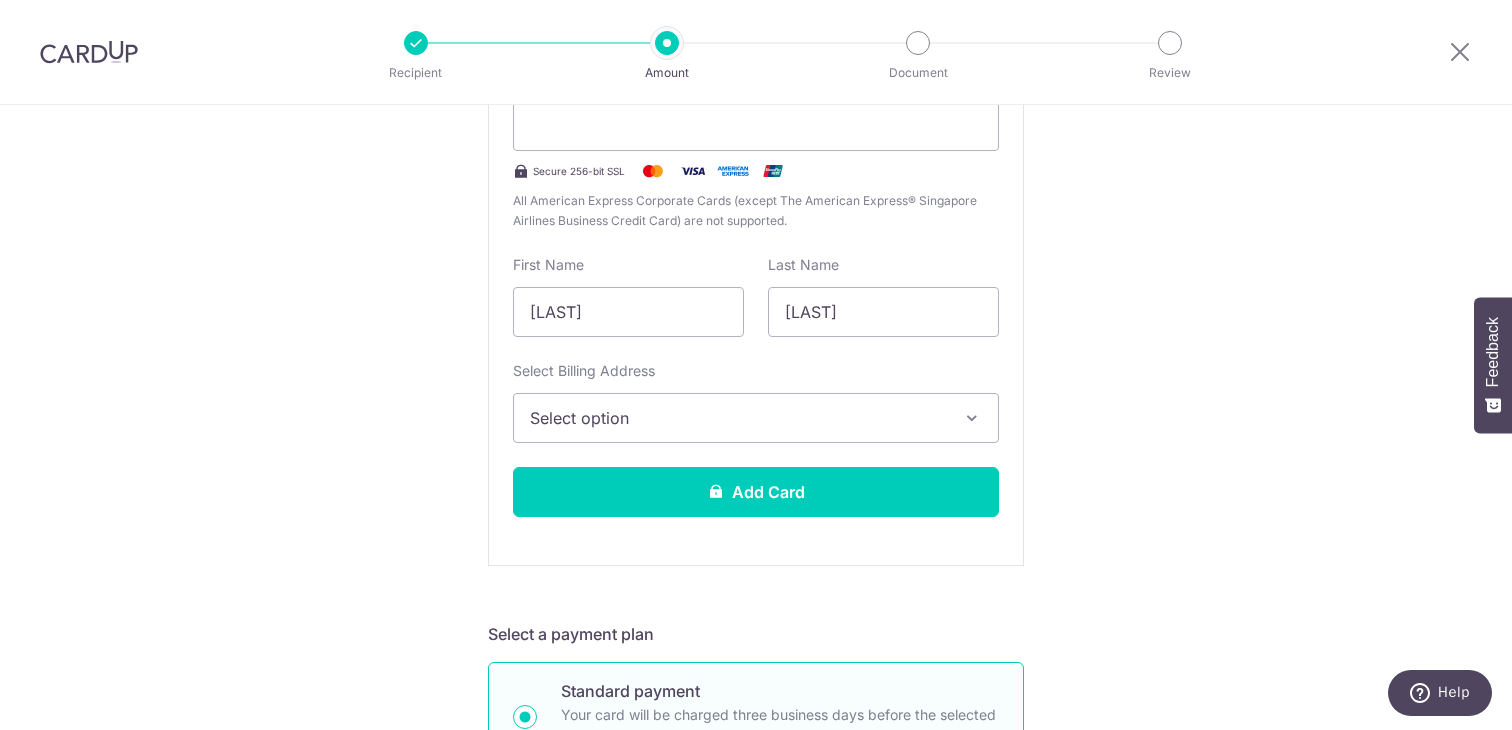 click on "Select option" at bounding box center (756, 418) 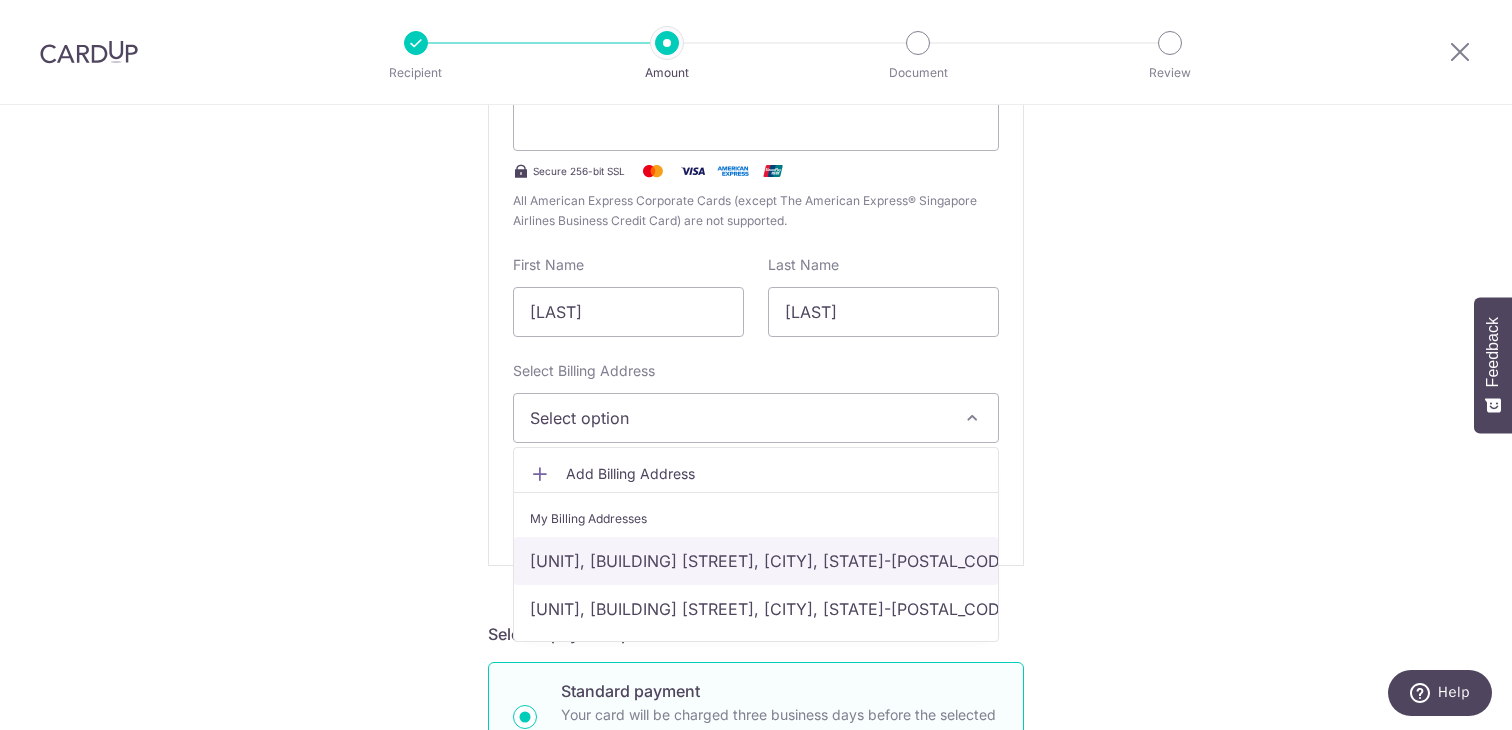 click on "#01-03, Eastwood Green,, 10 Eastwood Road,, Singapore, Singapore-486364" at bounding box center (756, 561) 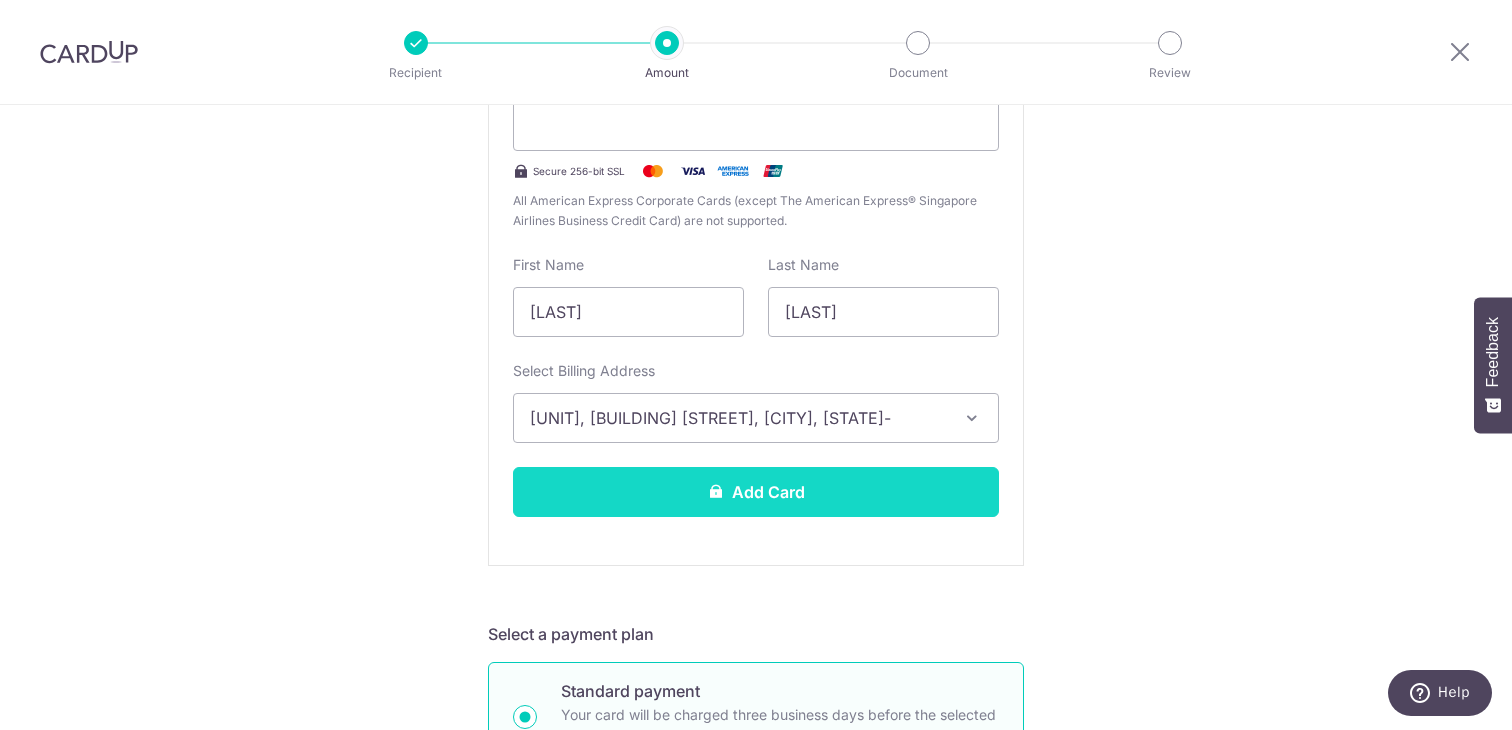 click on "Add Card" at bounding box center [756, 492] 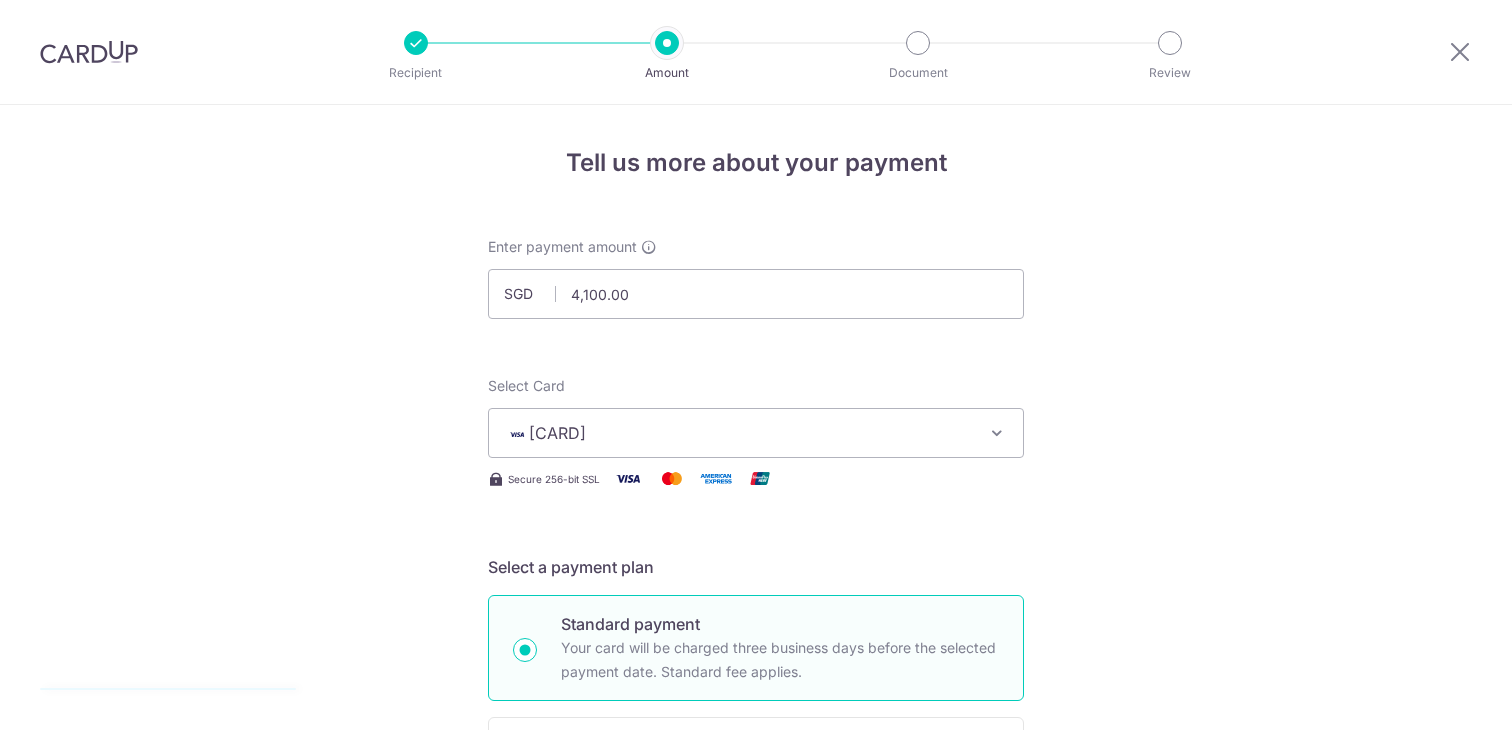 scroll, scrollTop: 0, scrollLeft: 0, axis: both 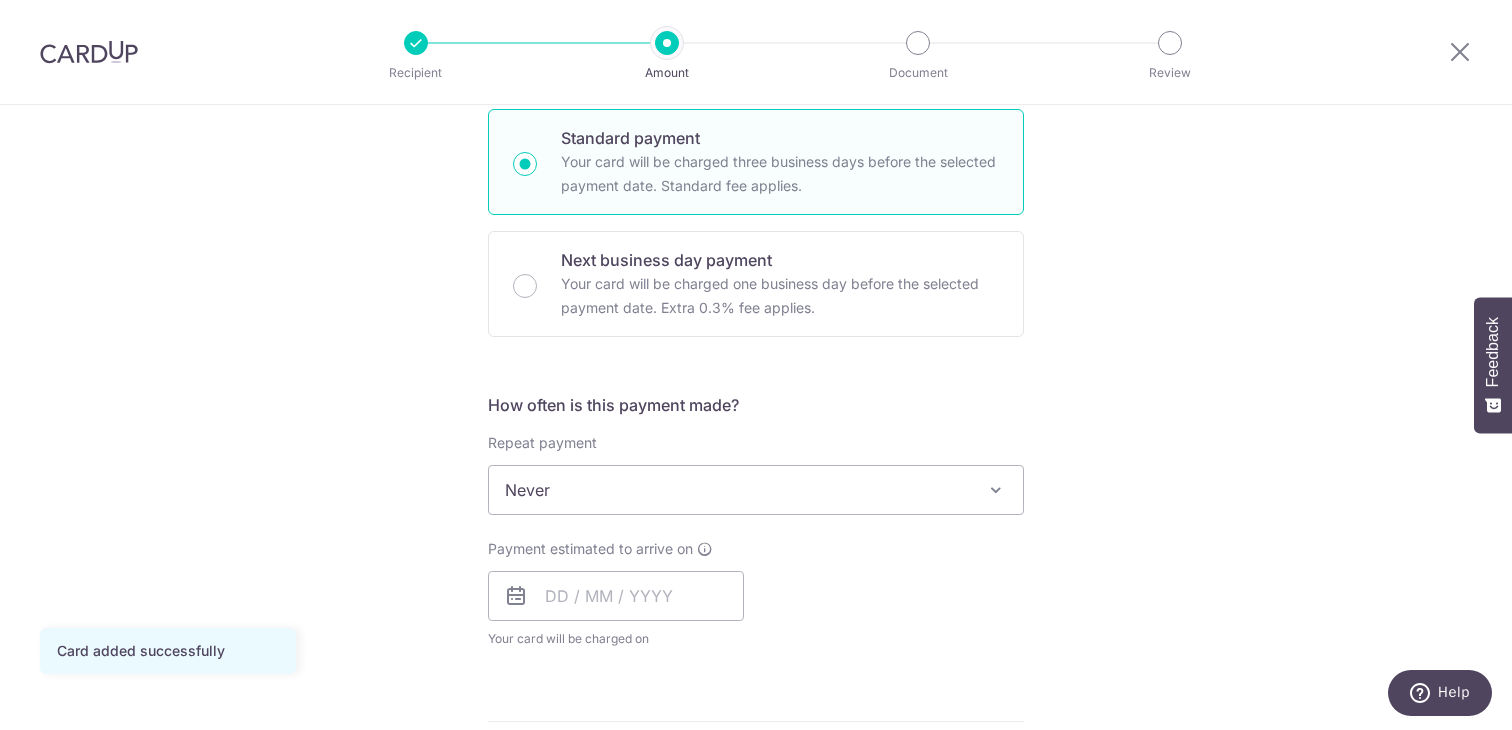 click on "Never" at bounding box center [756, 490] 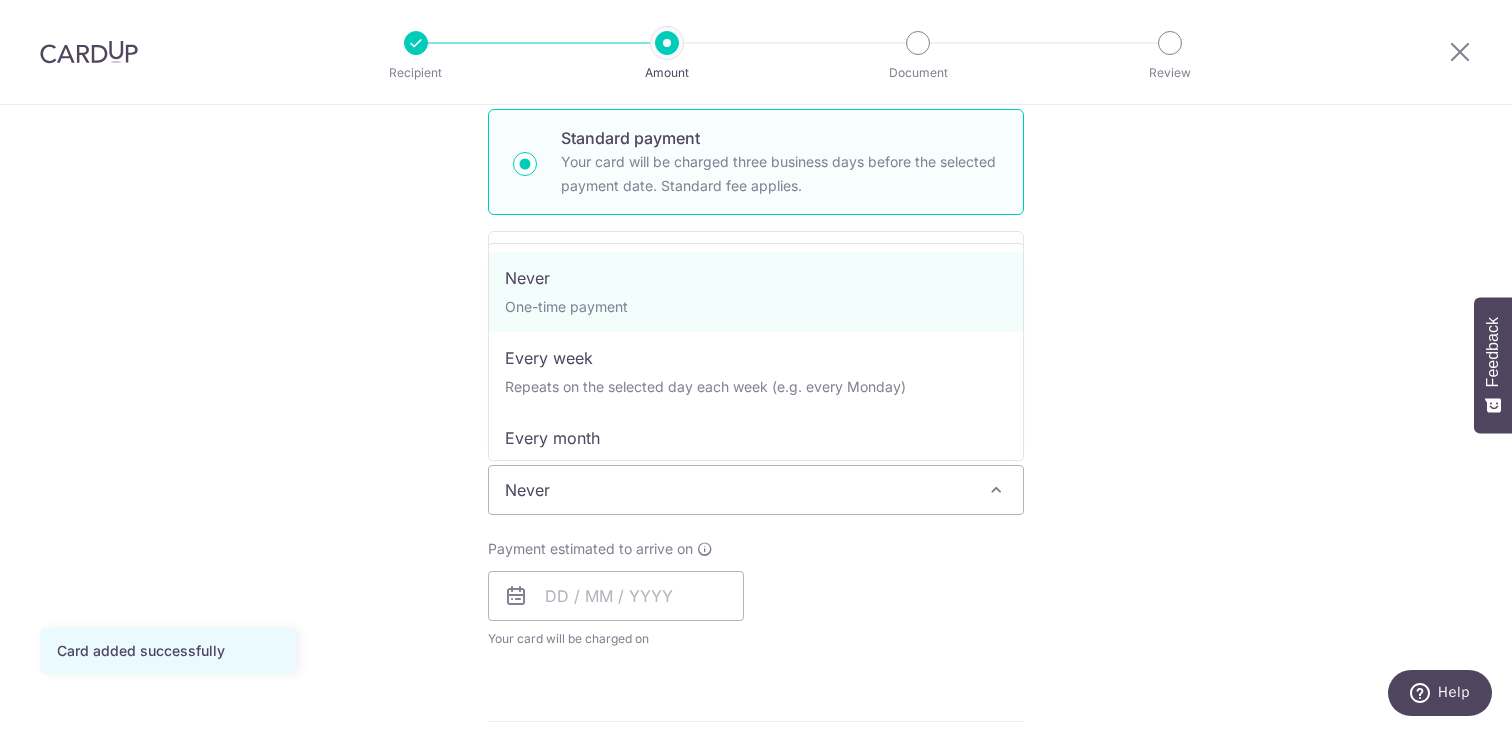 click on "Never" at bounding box center [756, 490] 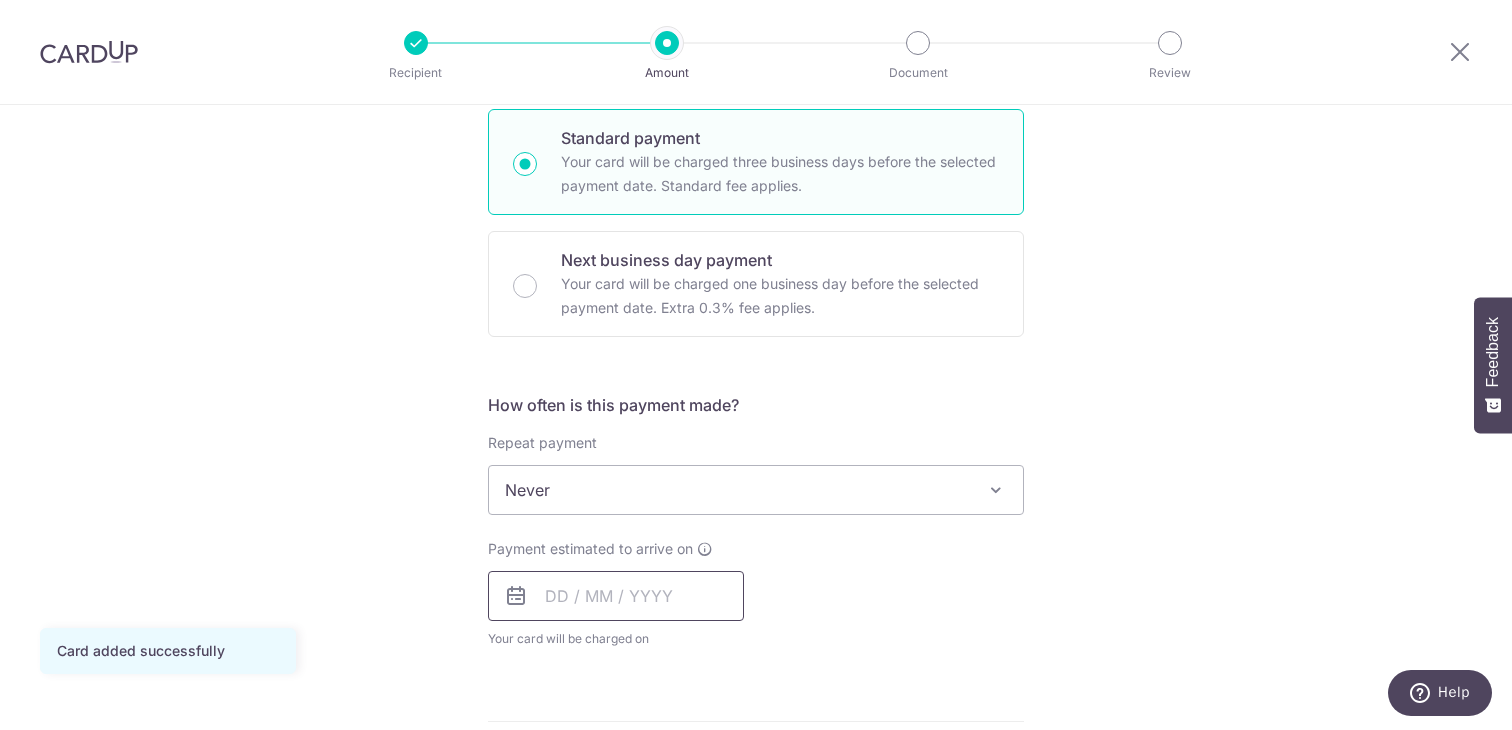 click at bounding box center (616, 596) 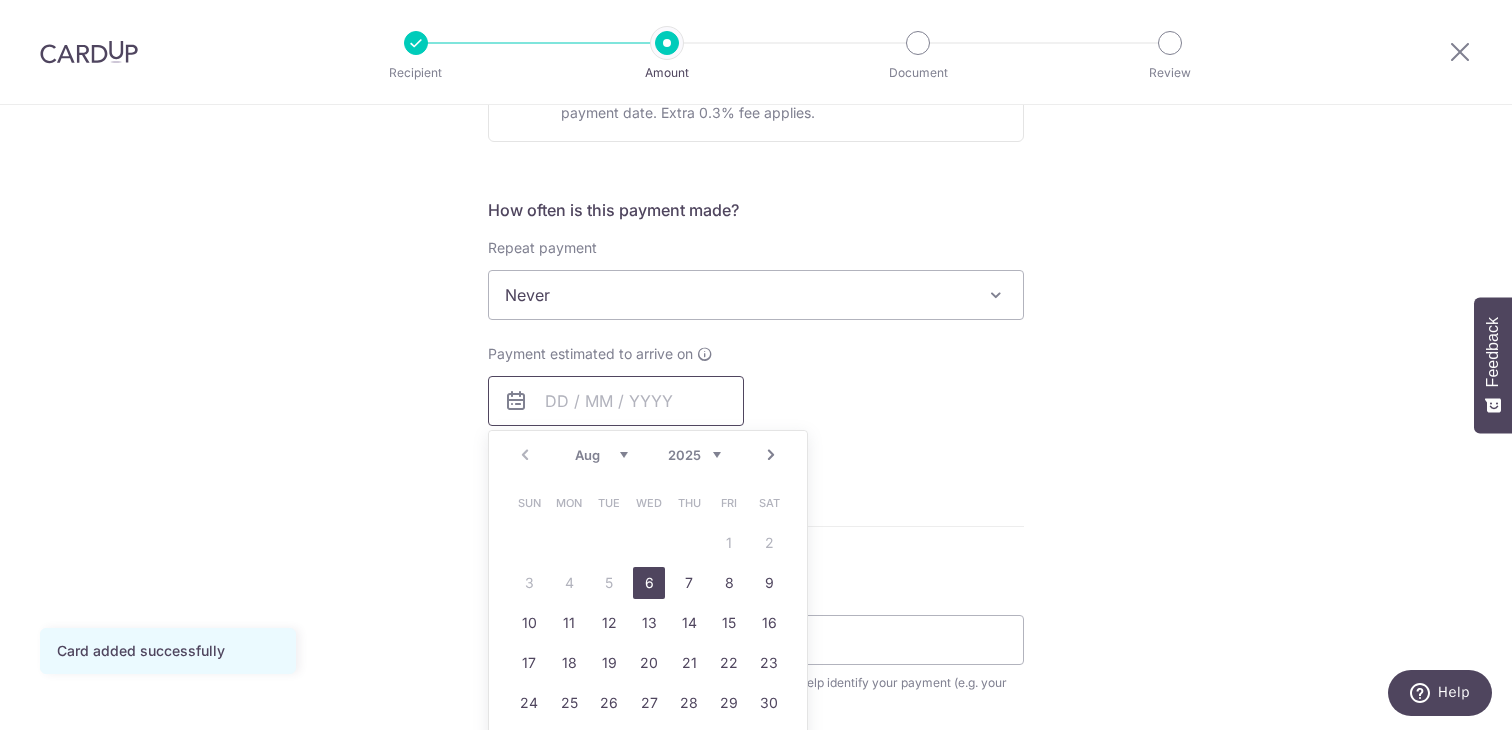 scroll, scrollTop: 682, scrollLeft: 0, axis: vertical 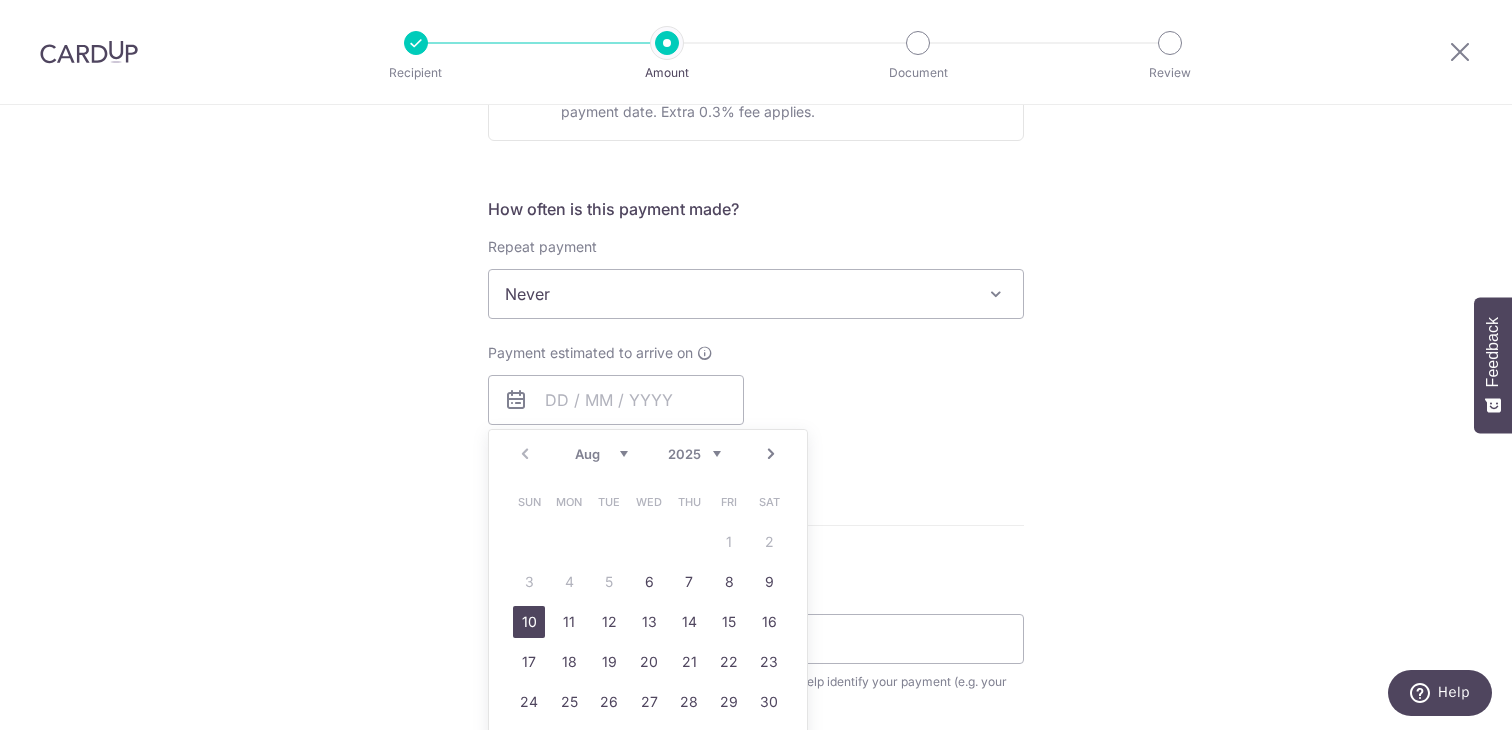 click on "10" at bounding box center [529, 622] 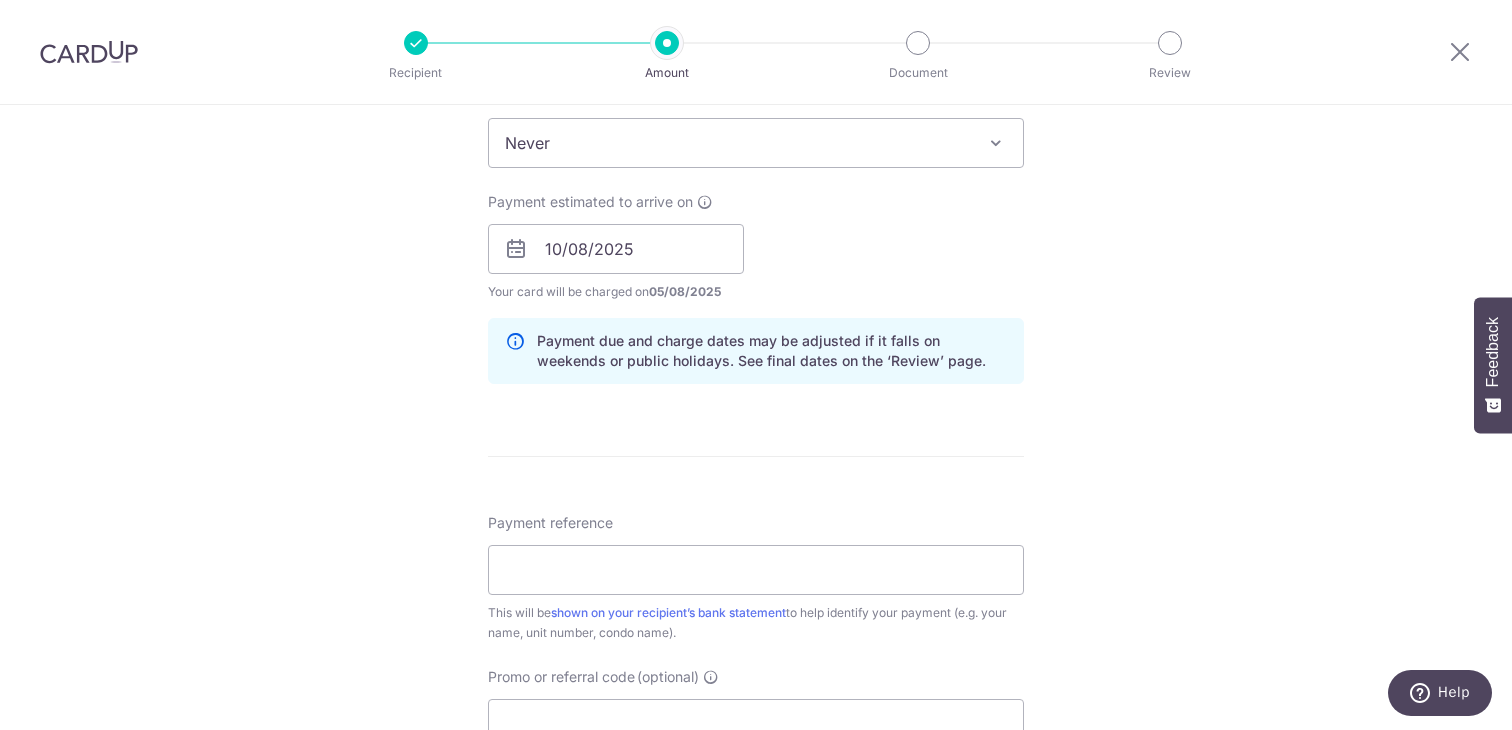 scroll, scrollTop: 841, scrollLeft: 0, axis: vertical 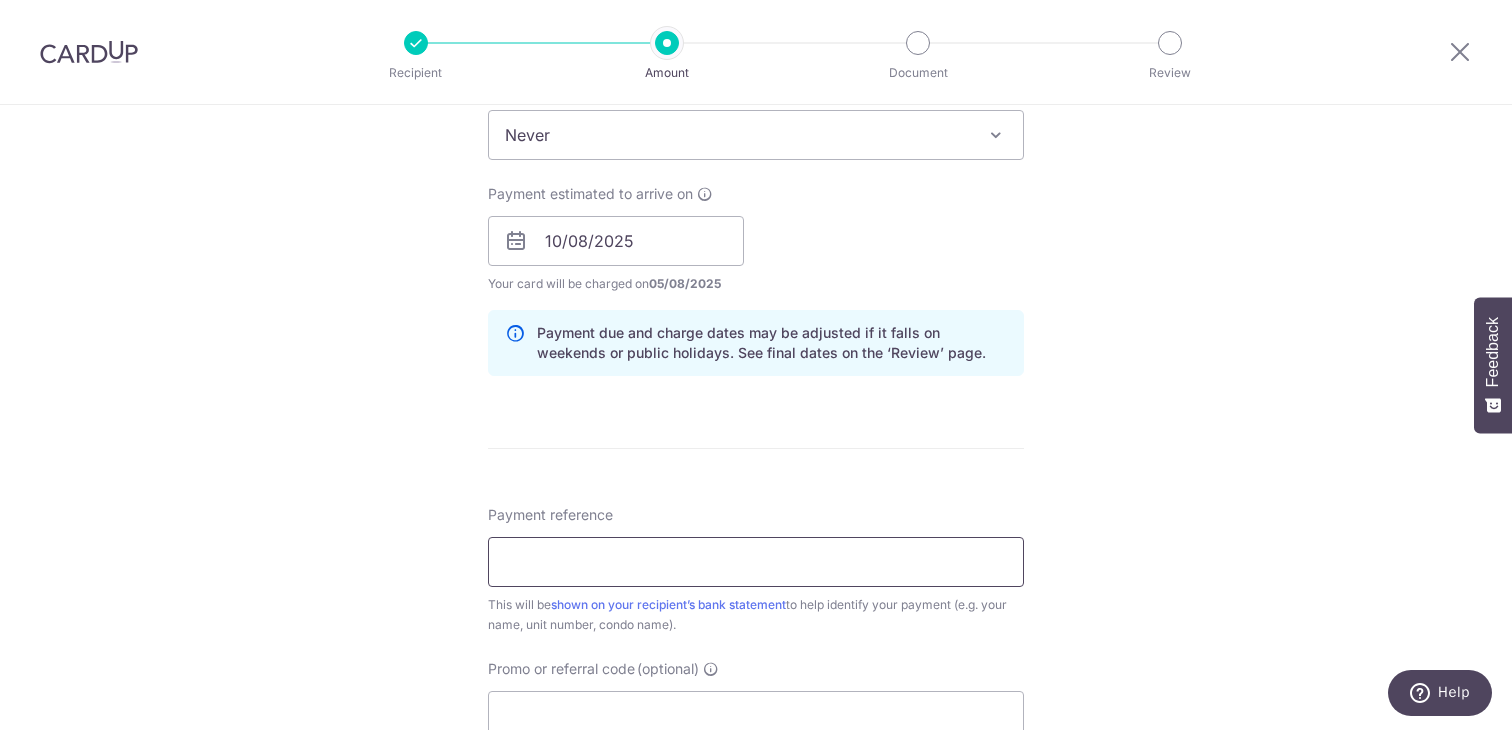 click on "Payment reference" at bounding box center [756, 562] 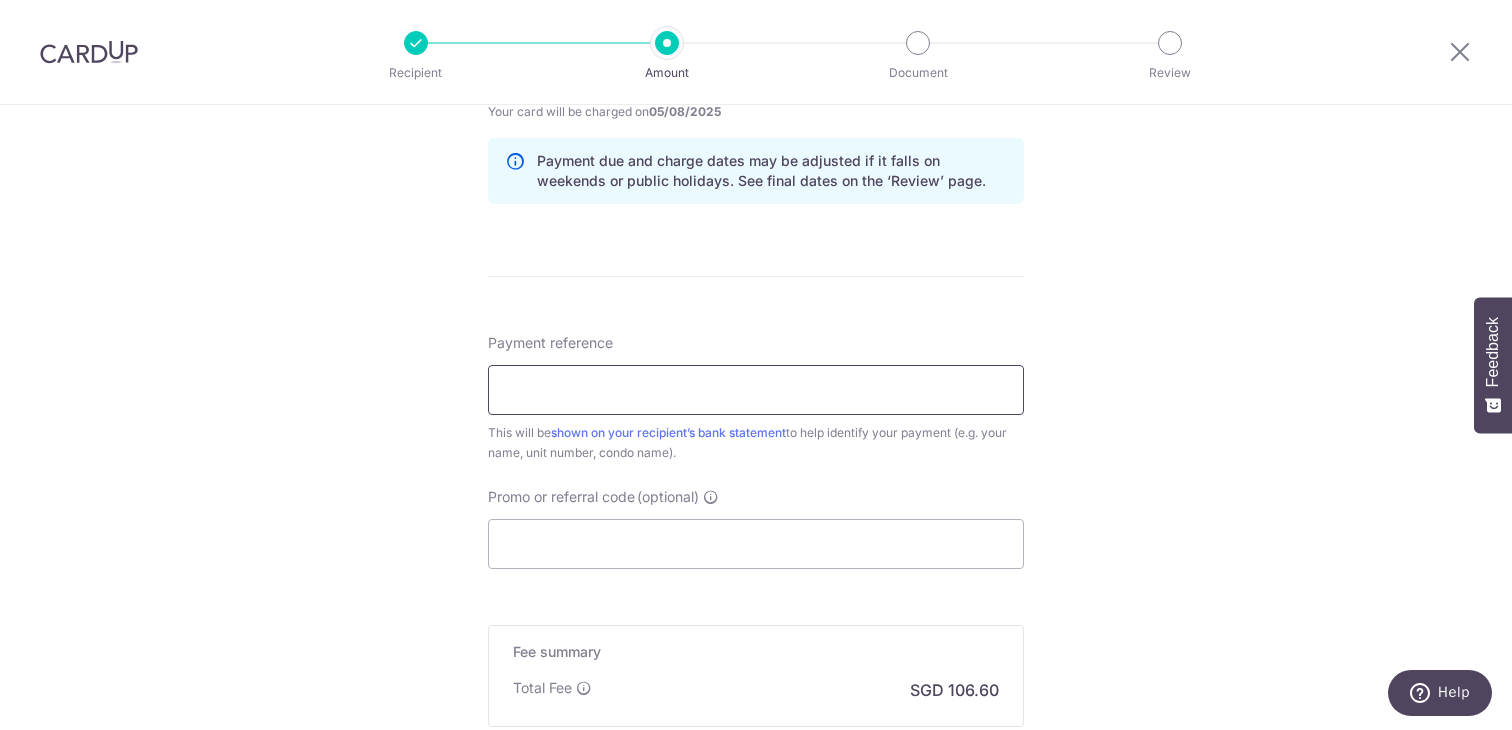 scroll, scrollTop: 1018, scrollLeft: 0, axis: vertical 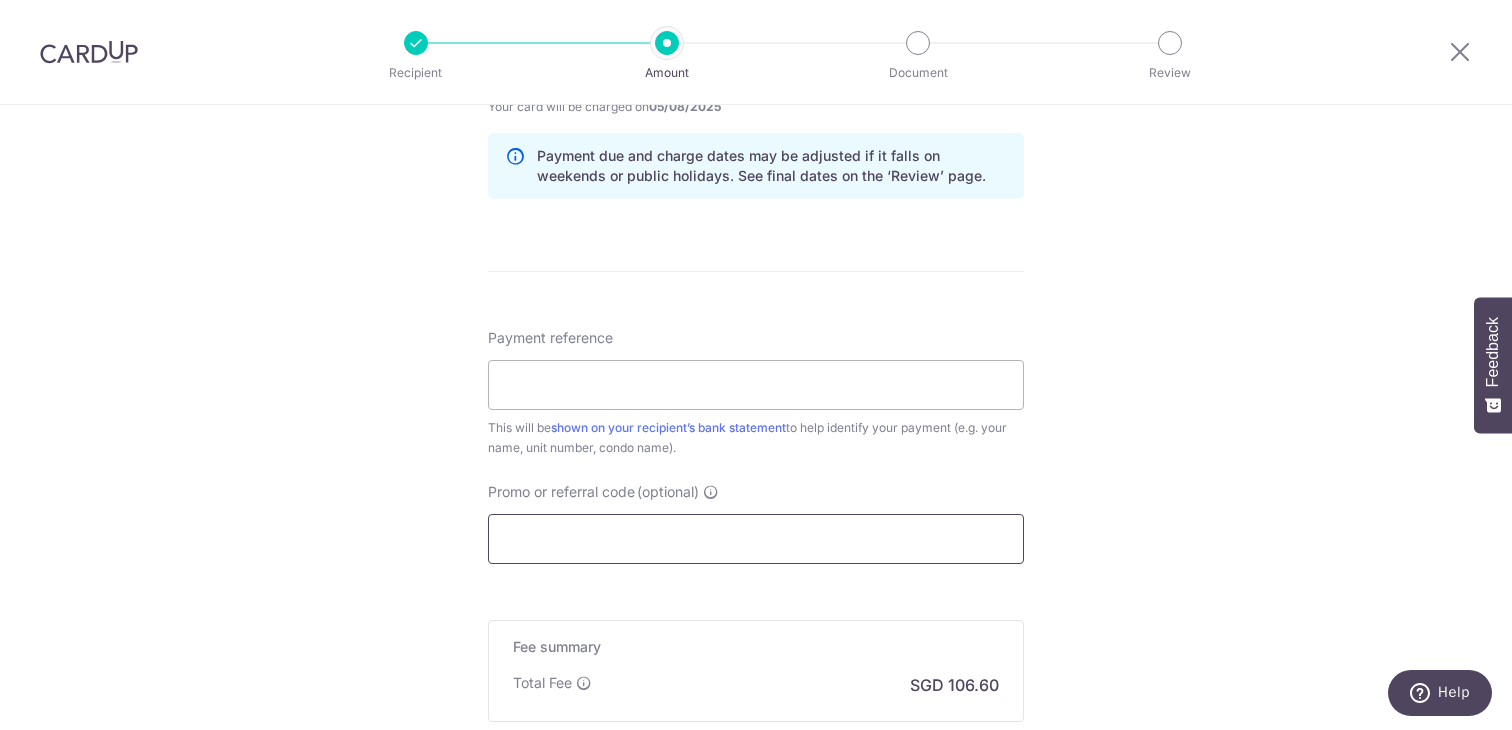 click on "Promo or referral code
(optional)" at bounding box center (756, 539) 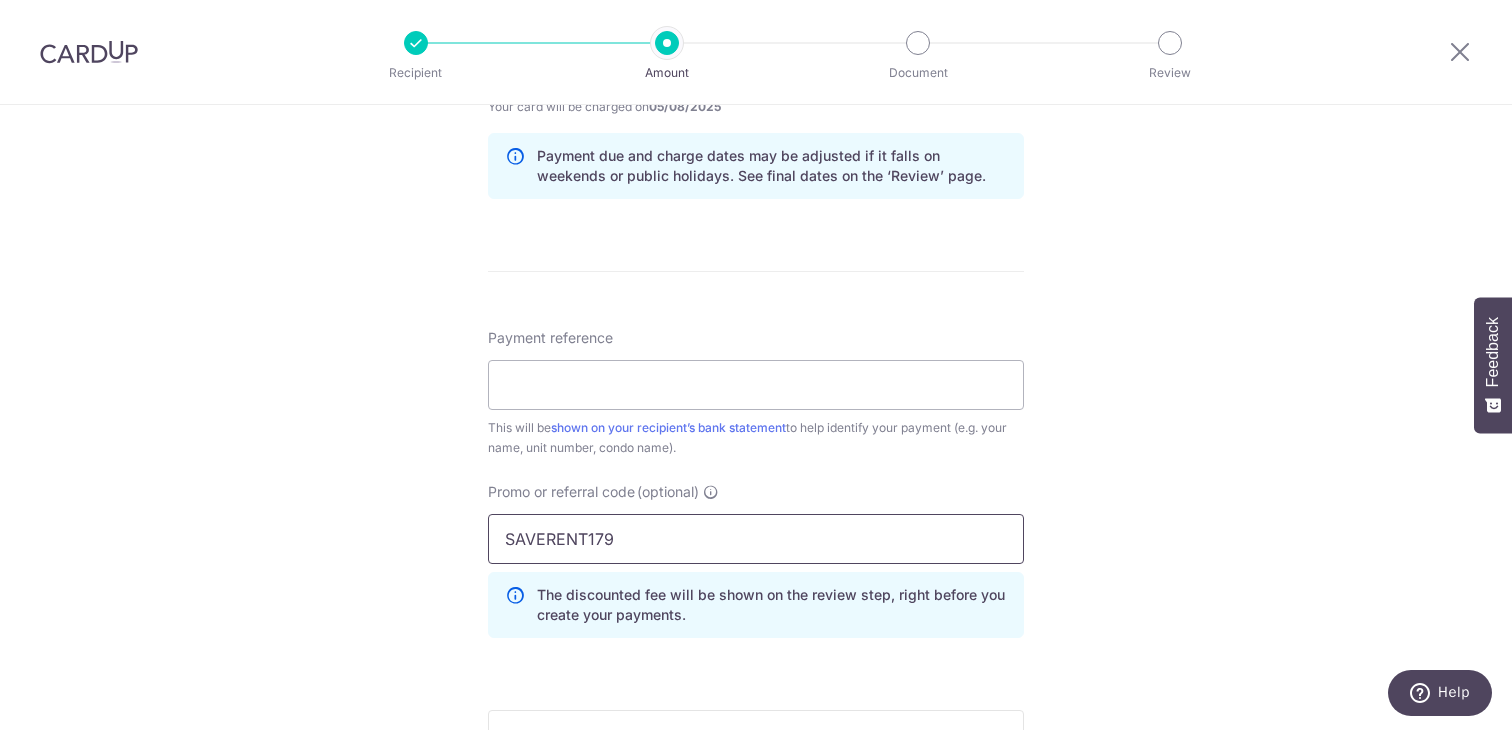 scroll, scrollTop: 1116, scrollLeft: 0, axis: vertical 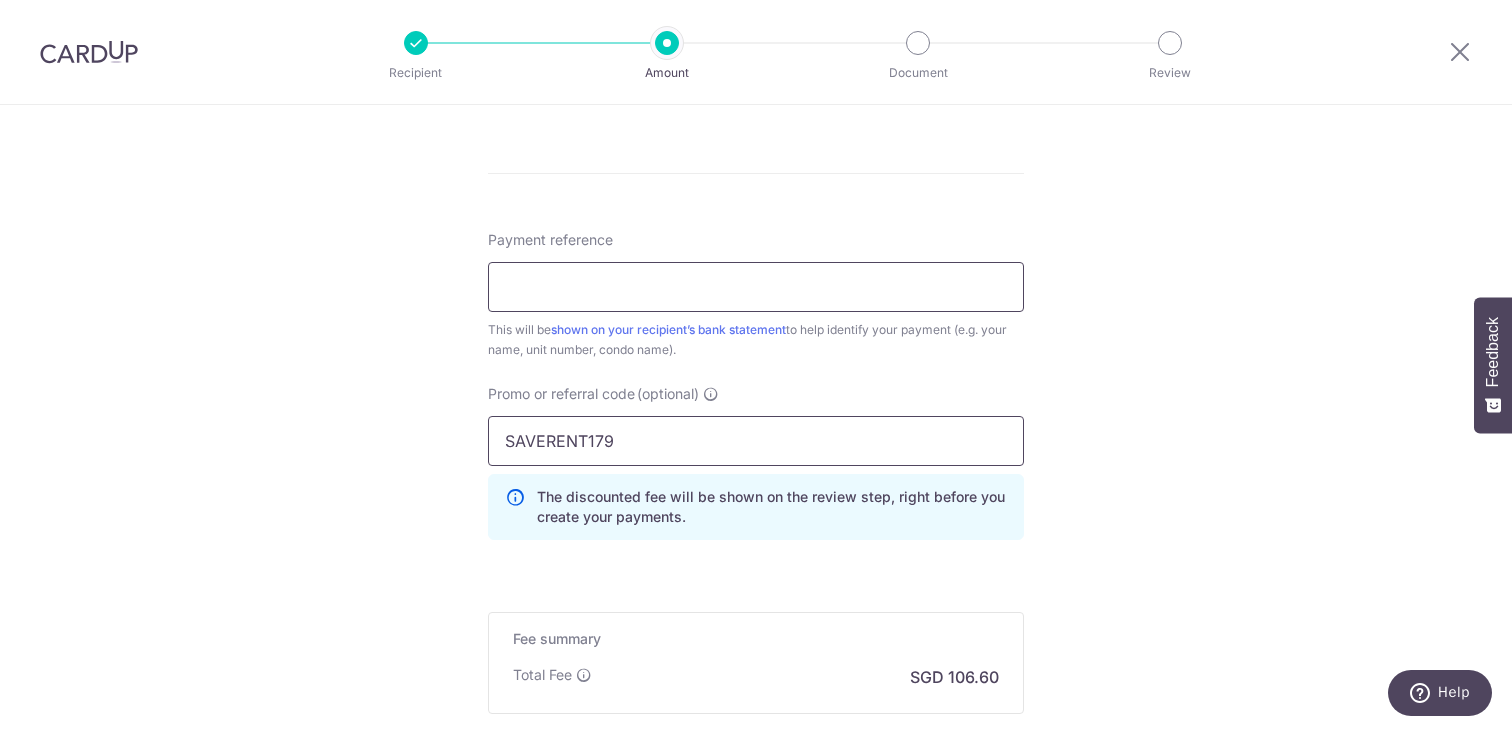 type on "SAVERENT179" 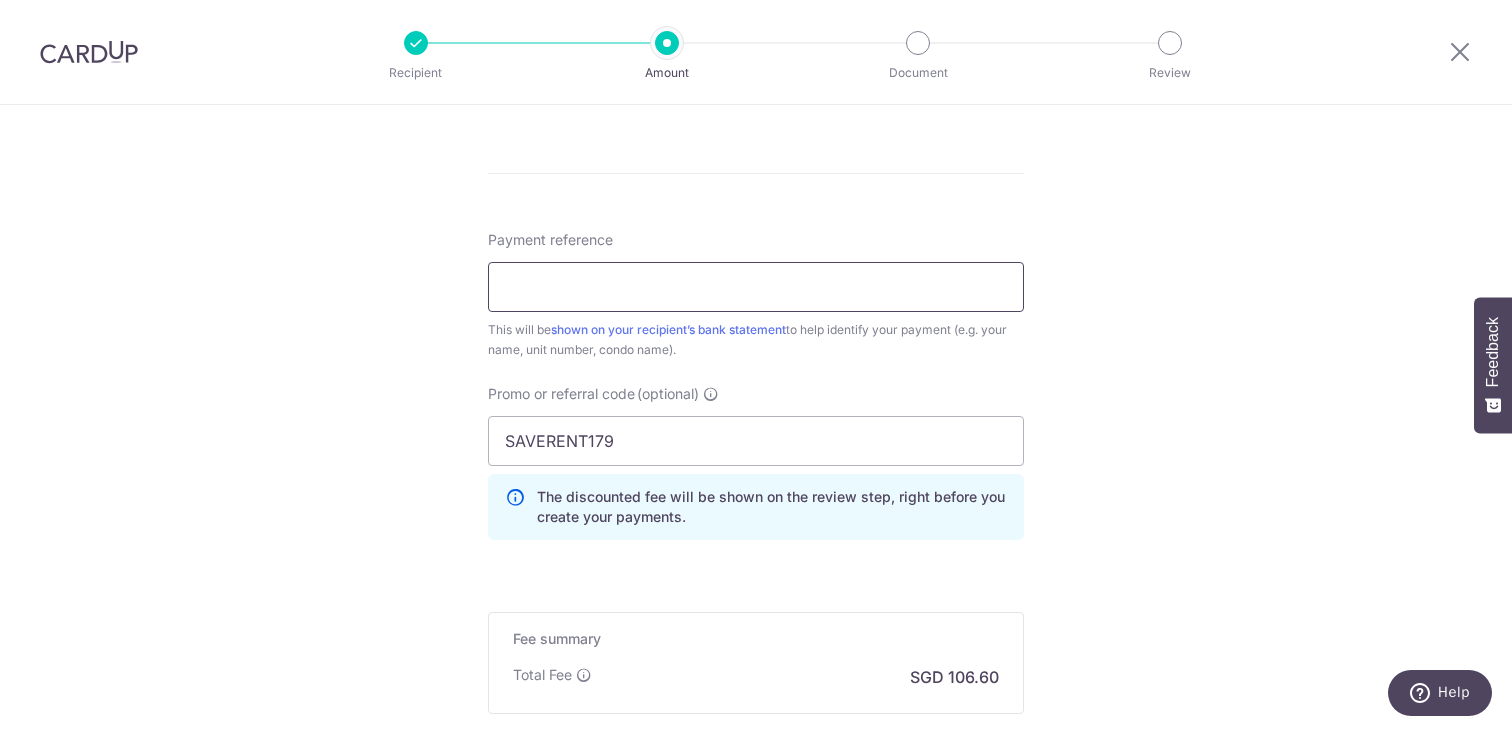 click on "Payment reference" at bounding box center (756, 287) 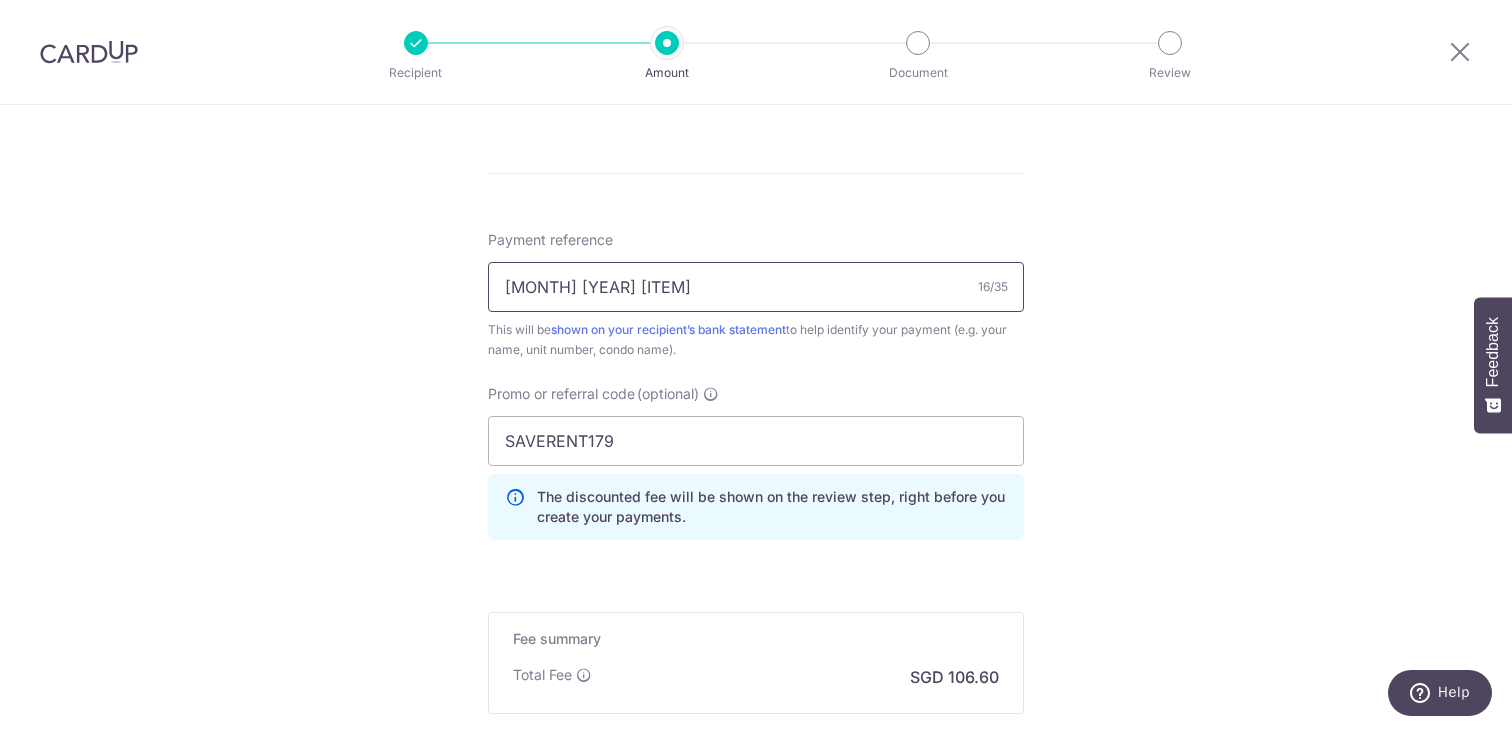 type on "August 2025 rent" 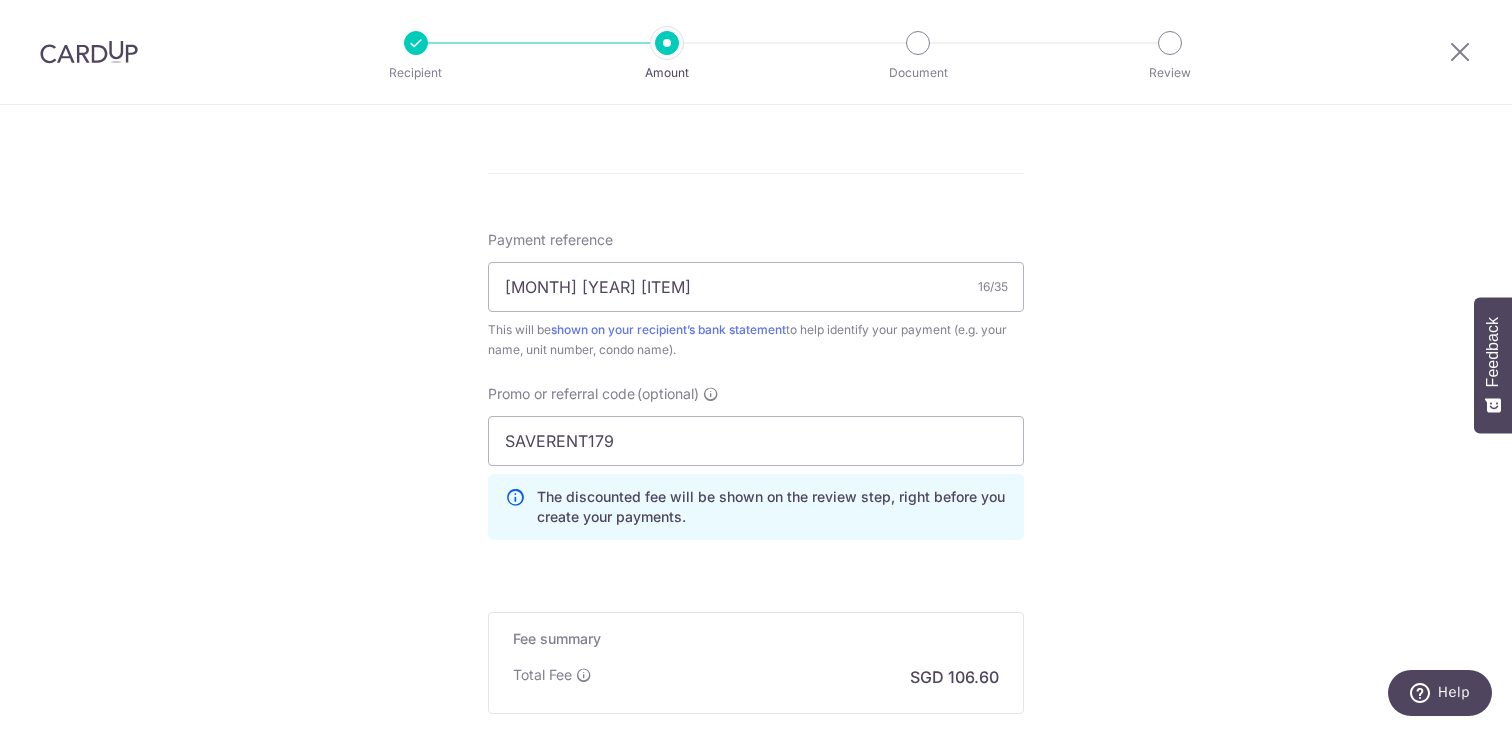 click on "Tell us more about your payment
Enter payment amount
SGD
4,100.00
4100.00
Card added successfully
Select Card
**** 8144
Add credit card
Your Cards
**** 7912
**** 7405
**** 8144
Secure 256-bit SSL
Text
New card details
Card" at bounding box center (756, -21) 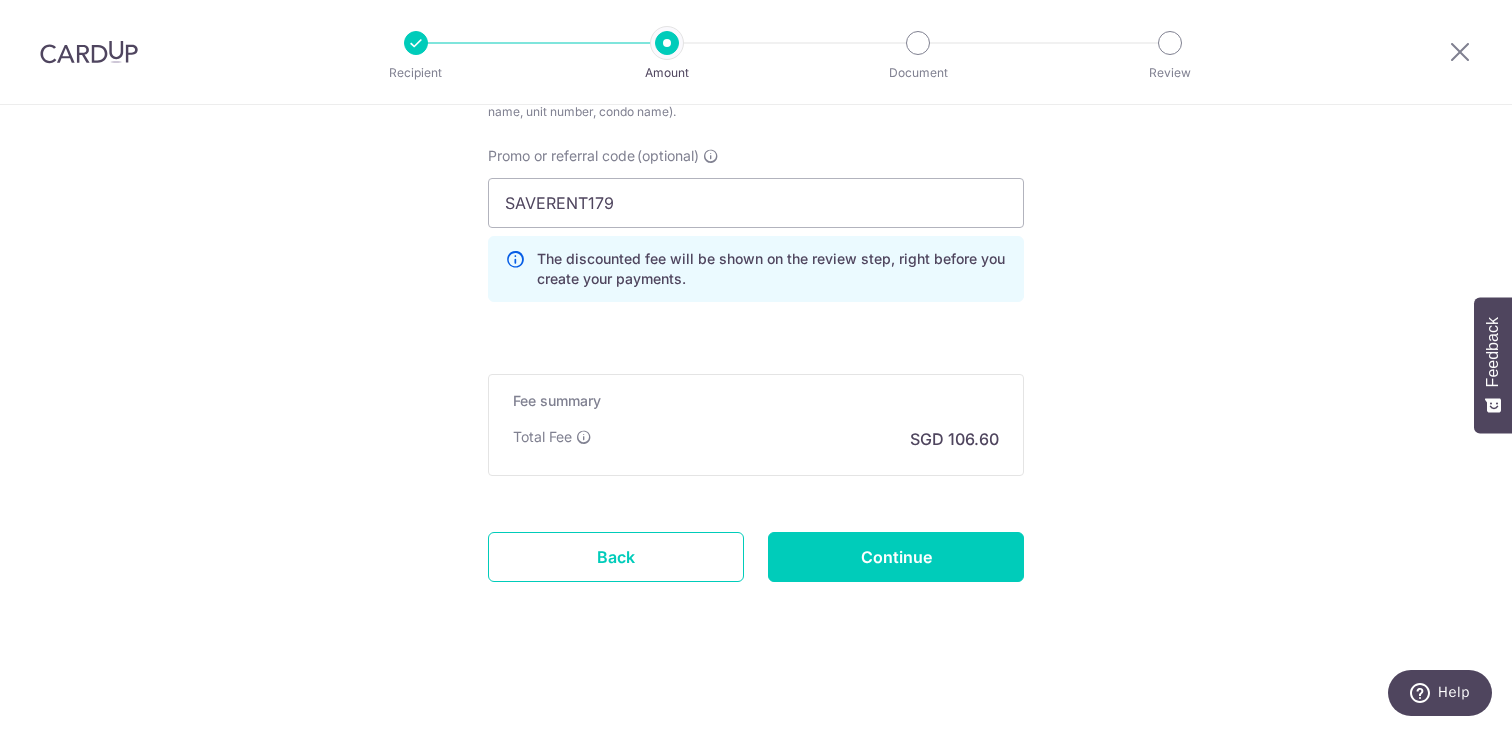 scroll, scrollTop: 1356, scrollLeft: 0, axis: vertical 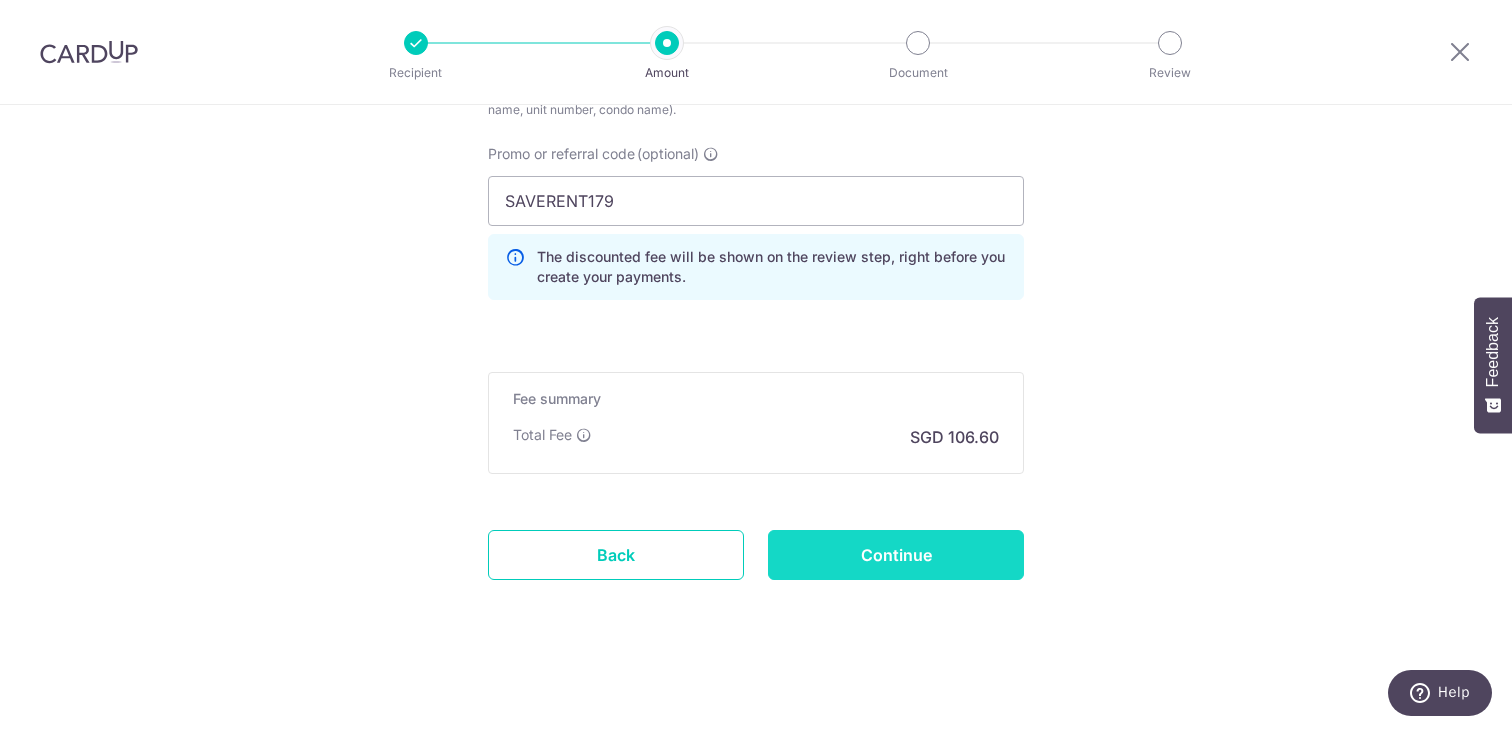 click on "Continue" at bounding box center (896, 555) 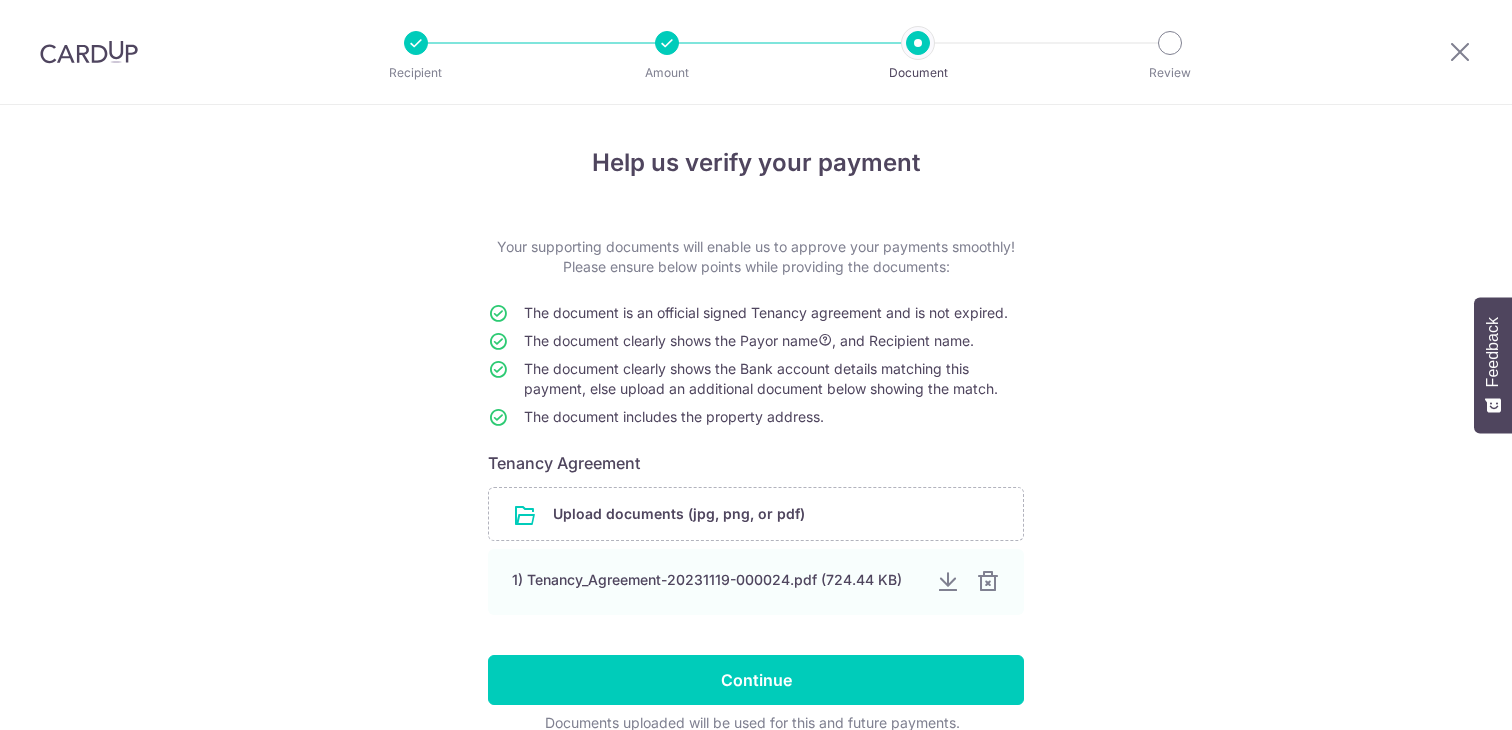 scroll, scrollTop: 0, scrollLeft: 0, axis: both 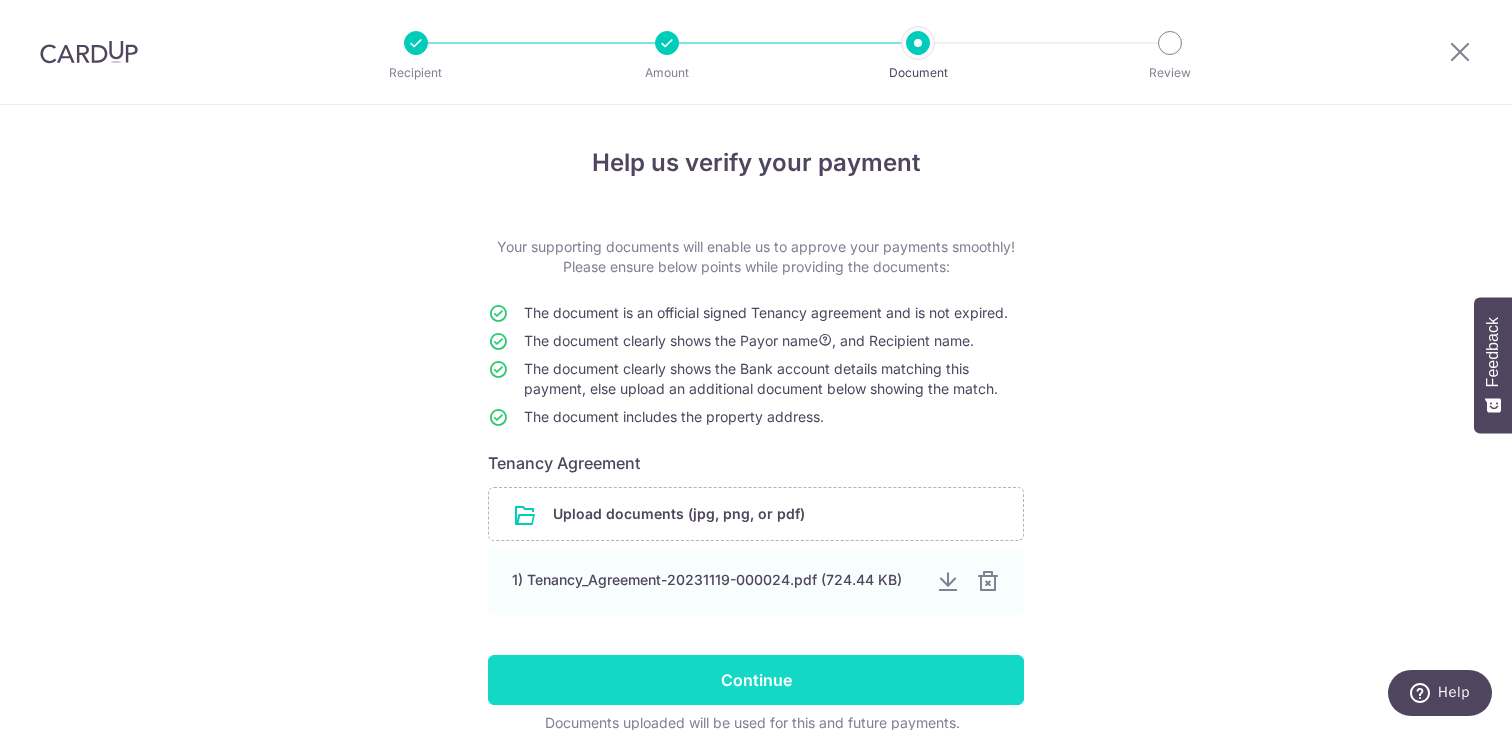 click on "Continue" at bounding box center [756, 680] 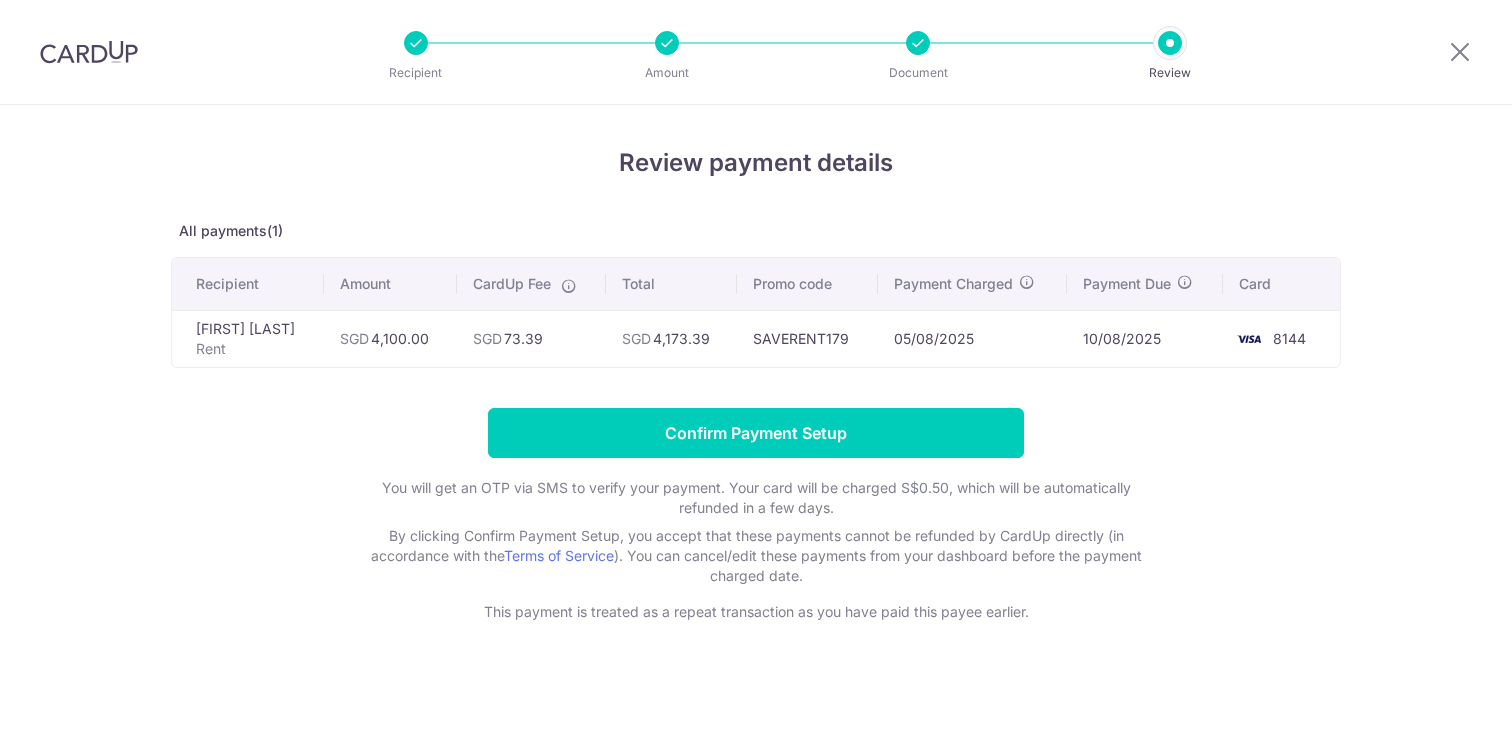 scroll, scrollTop: 0, scrollLeft: 0, axis: both 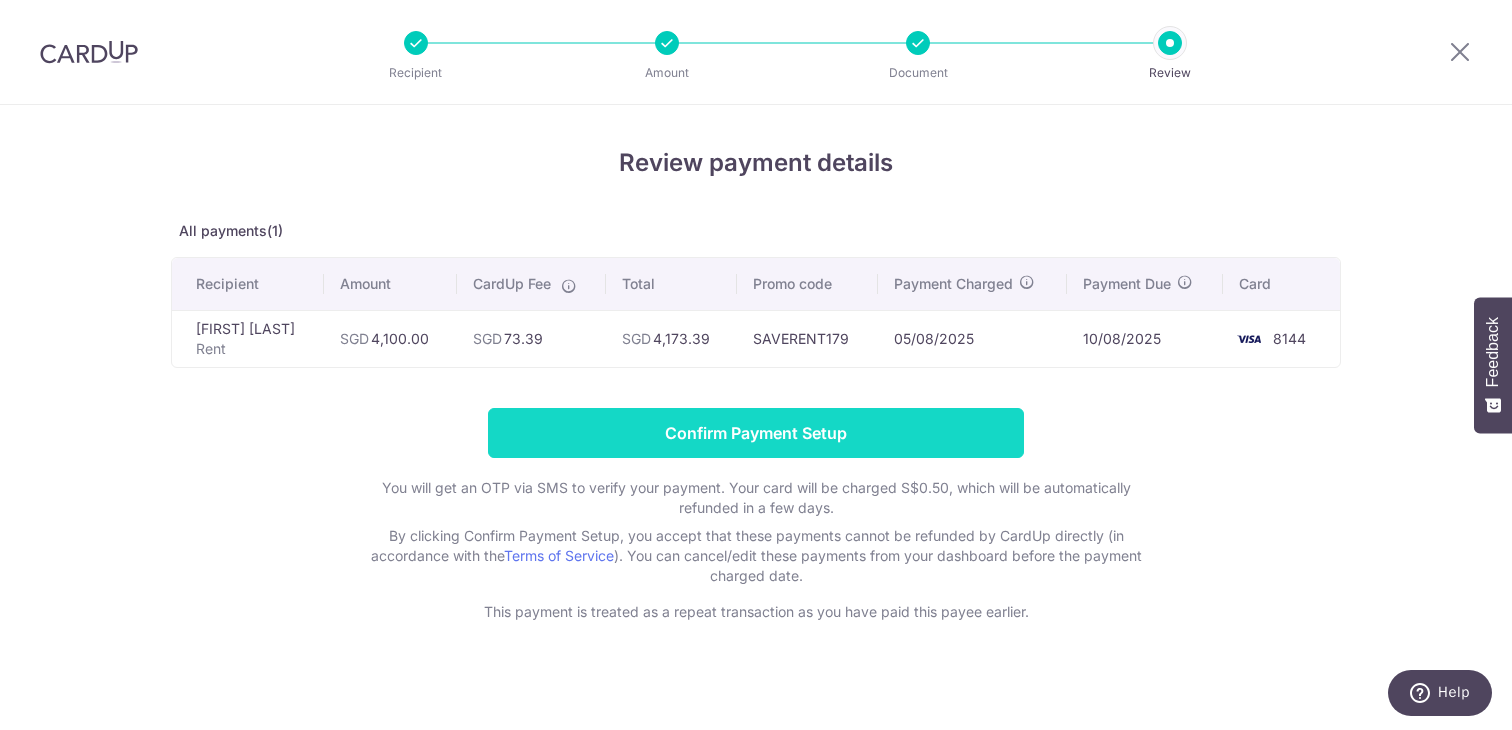 click on "Confirm Payment Setup" at bounding box center (756, 433) 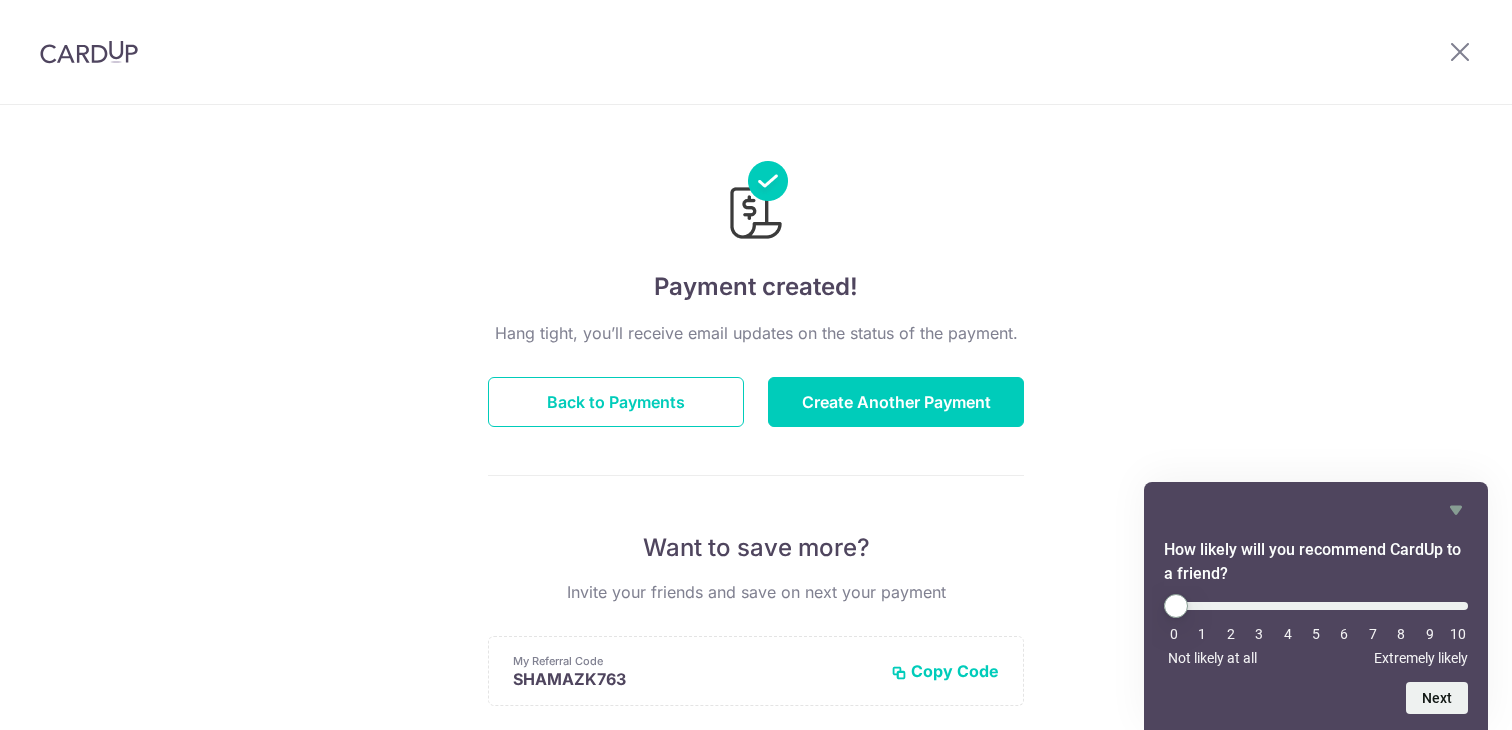 scroll, scrollTop: 0, scrollLeft: 0, axis: both 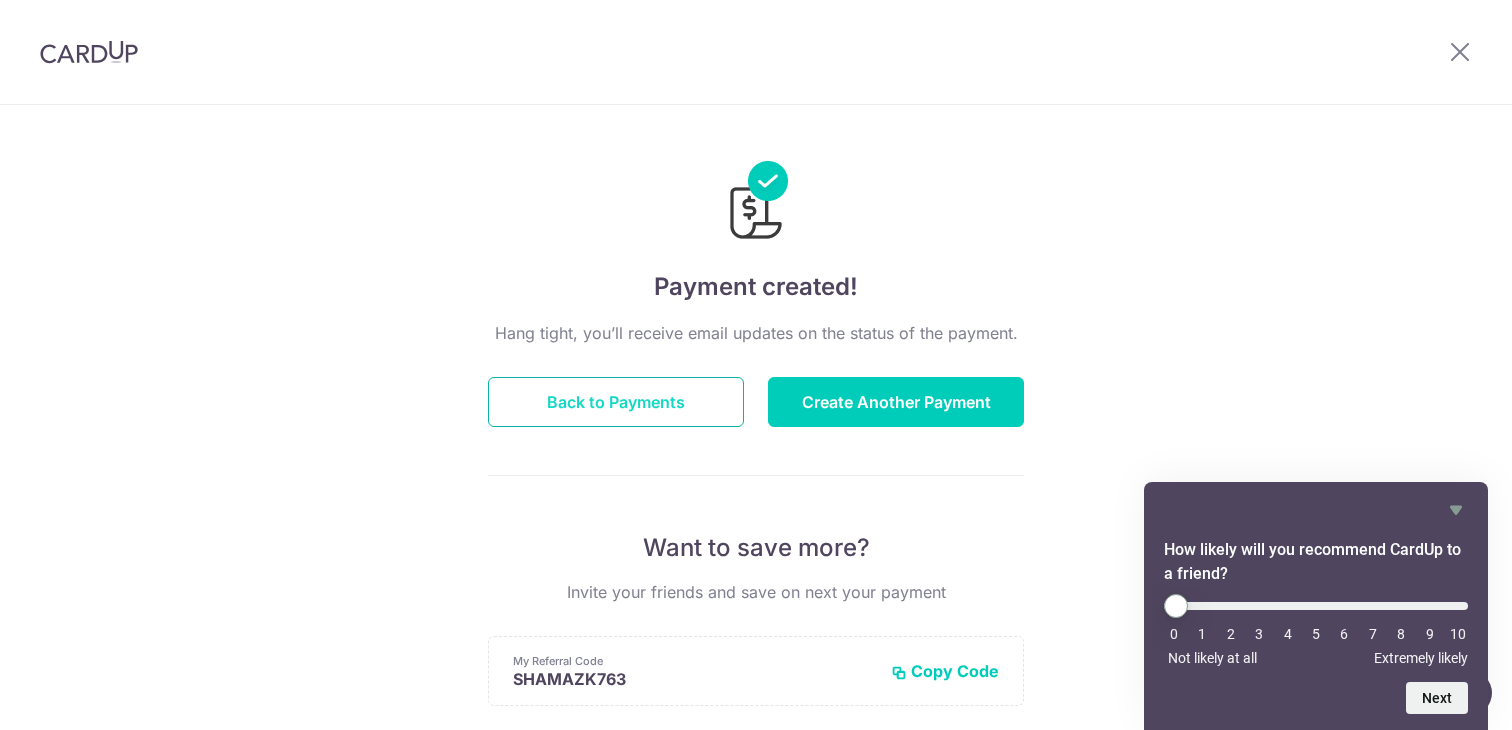 click on "Back to Payments" at bounding box center (616, 402) 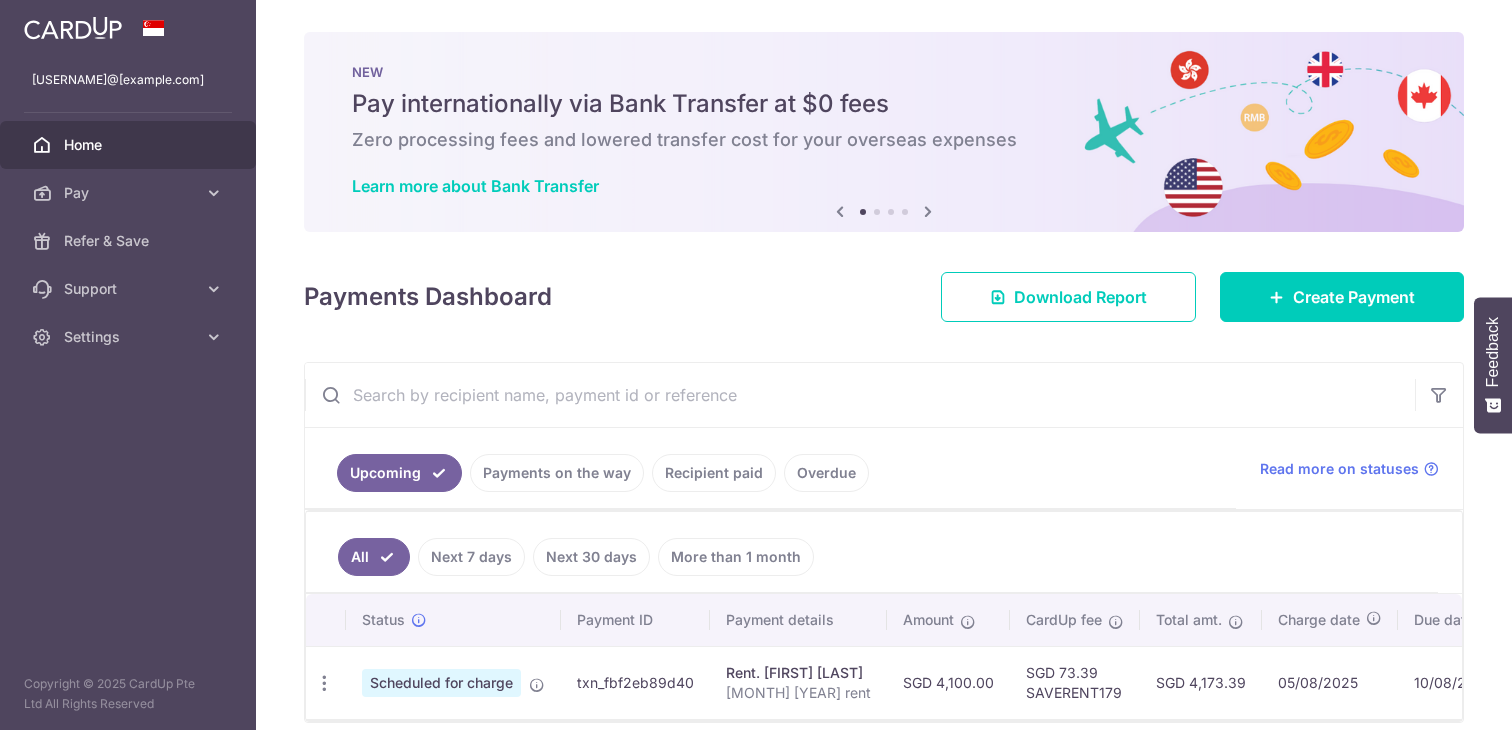 scroll, scrollTop: 0, scrollLeft: 0, axis: both 